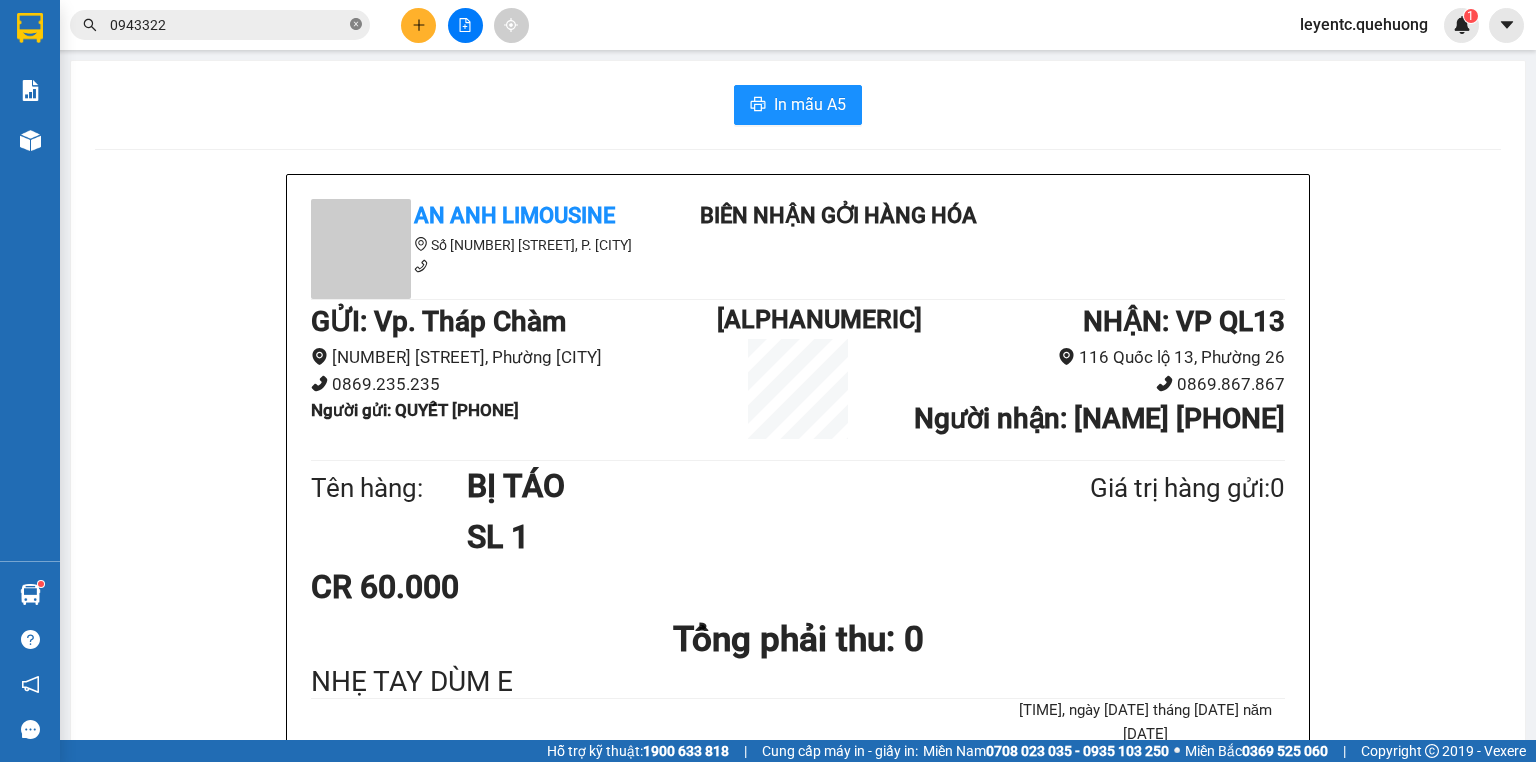 scroll, scrollTop: 0, scrollLeft: 0, axis: both 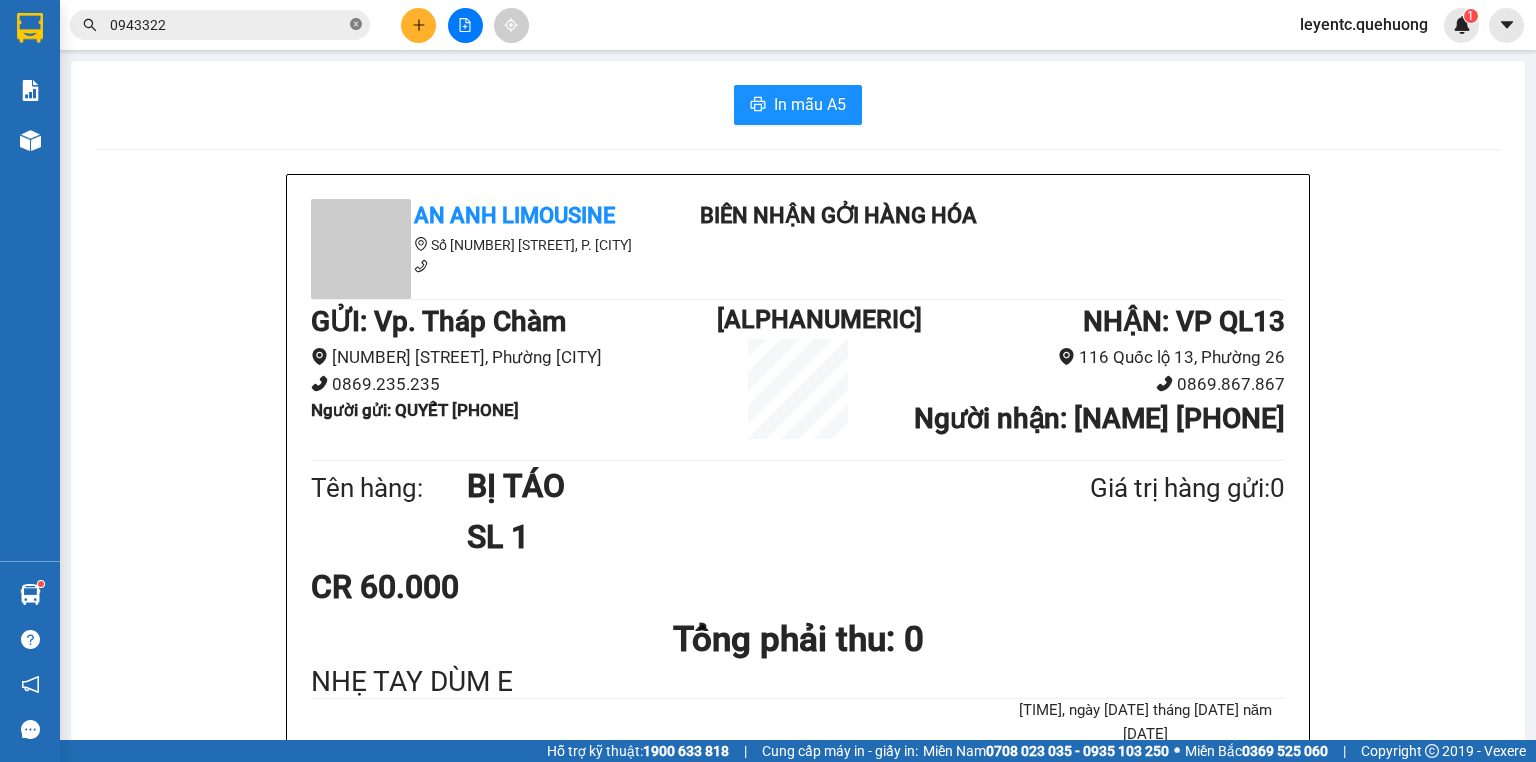 click 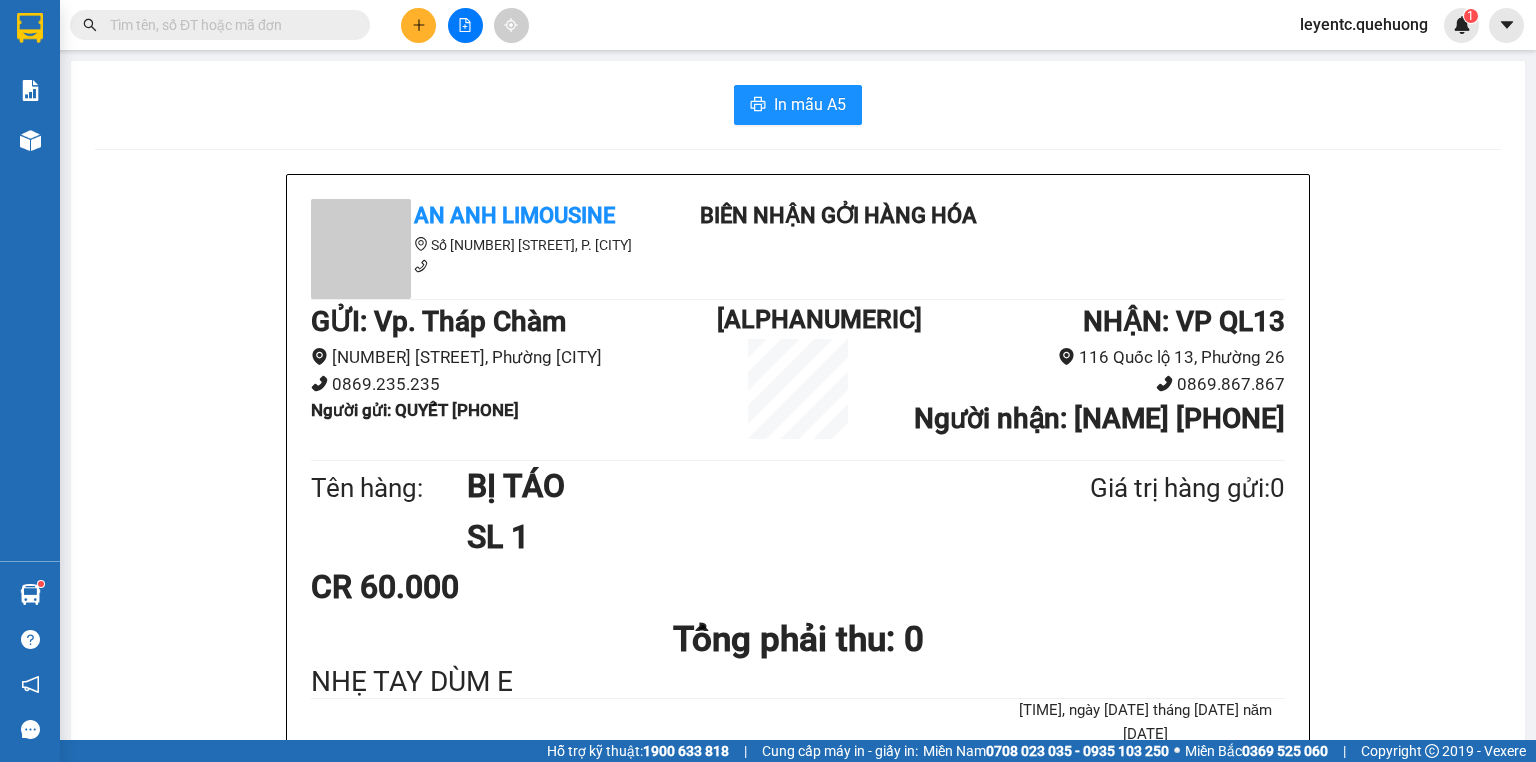 click at bounding box center (228, 25) 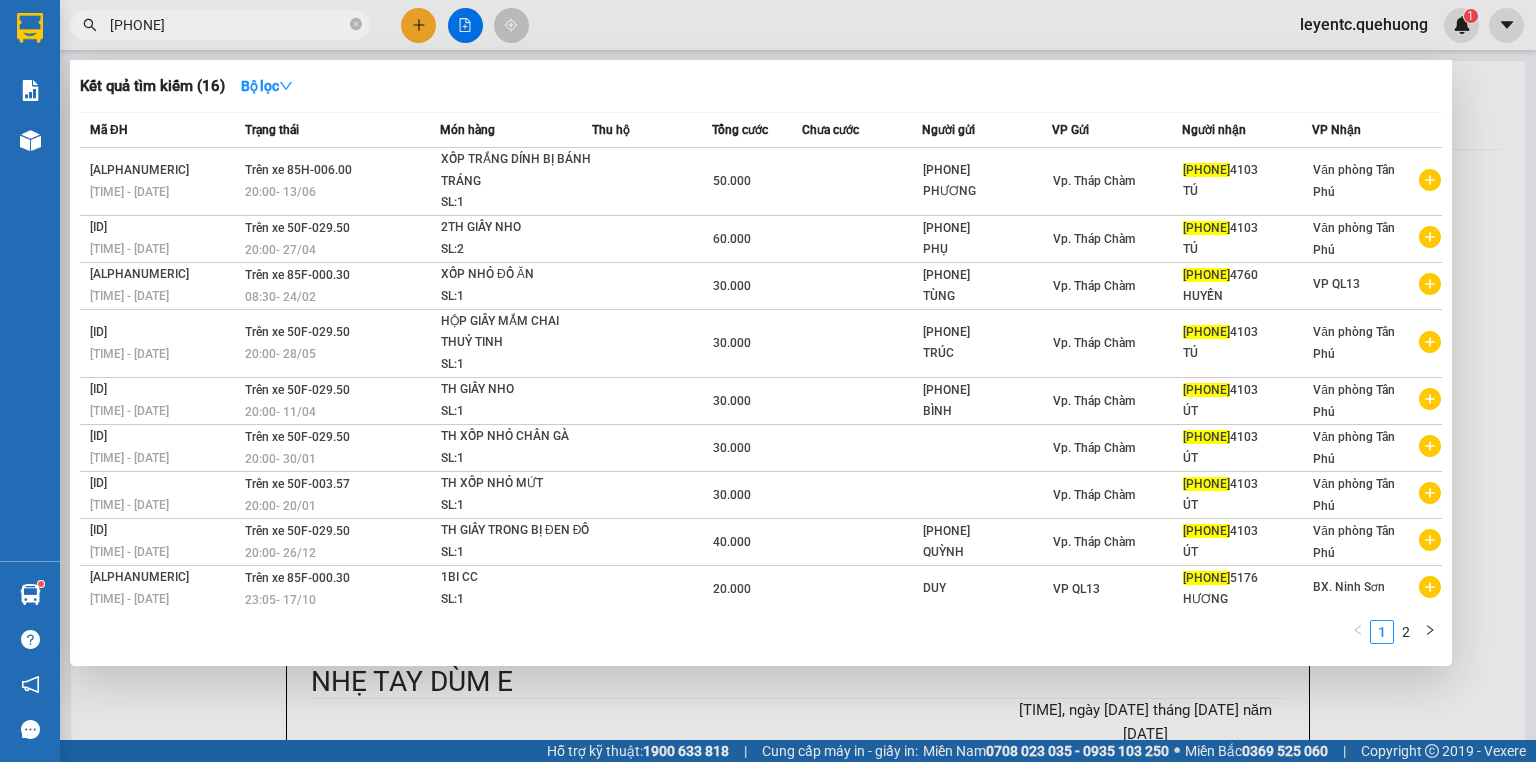 type on "[PHONE]" 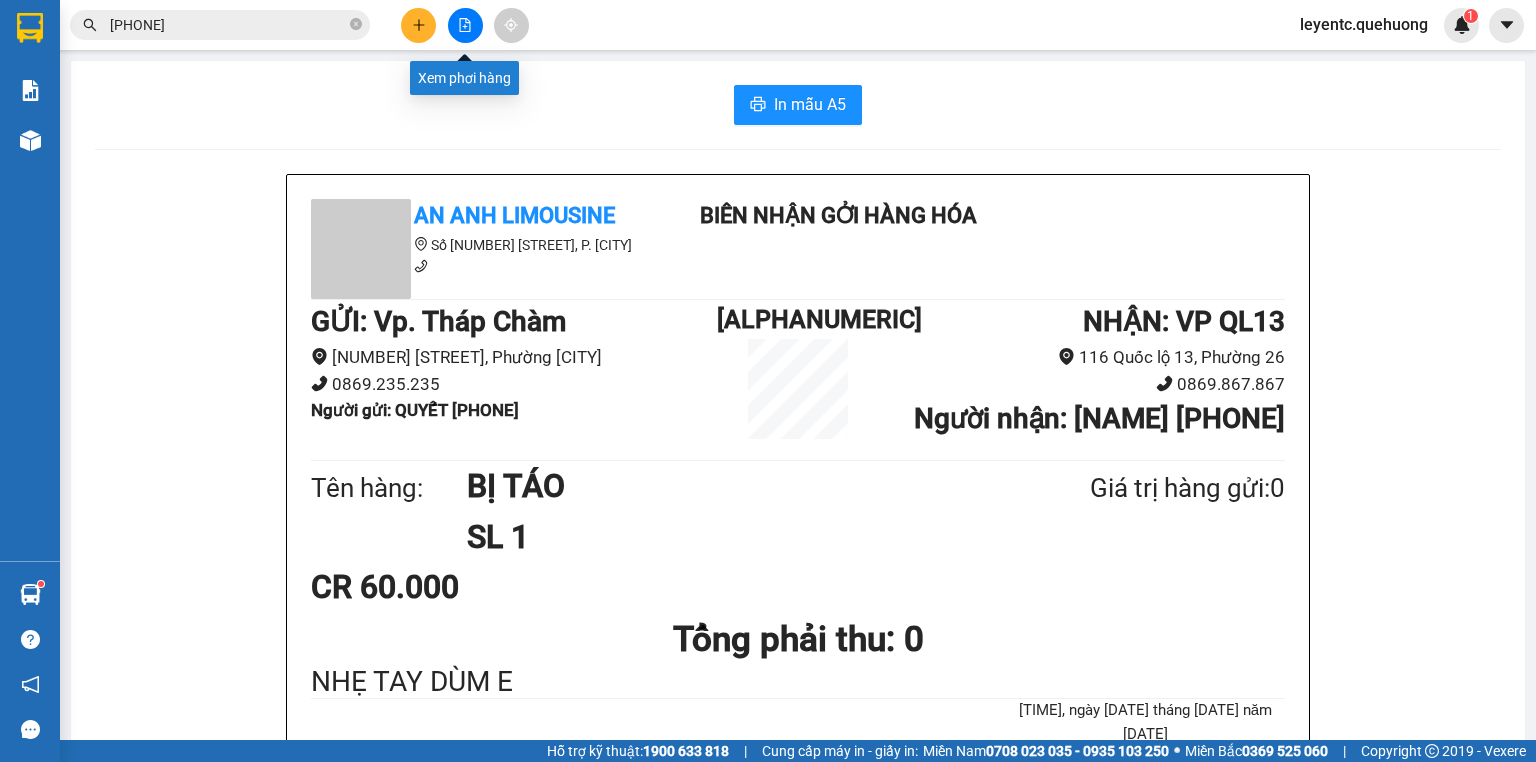 click at bounding box center [465, 25] 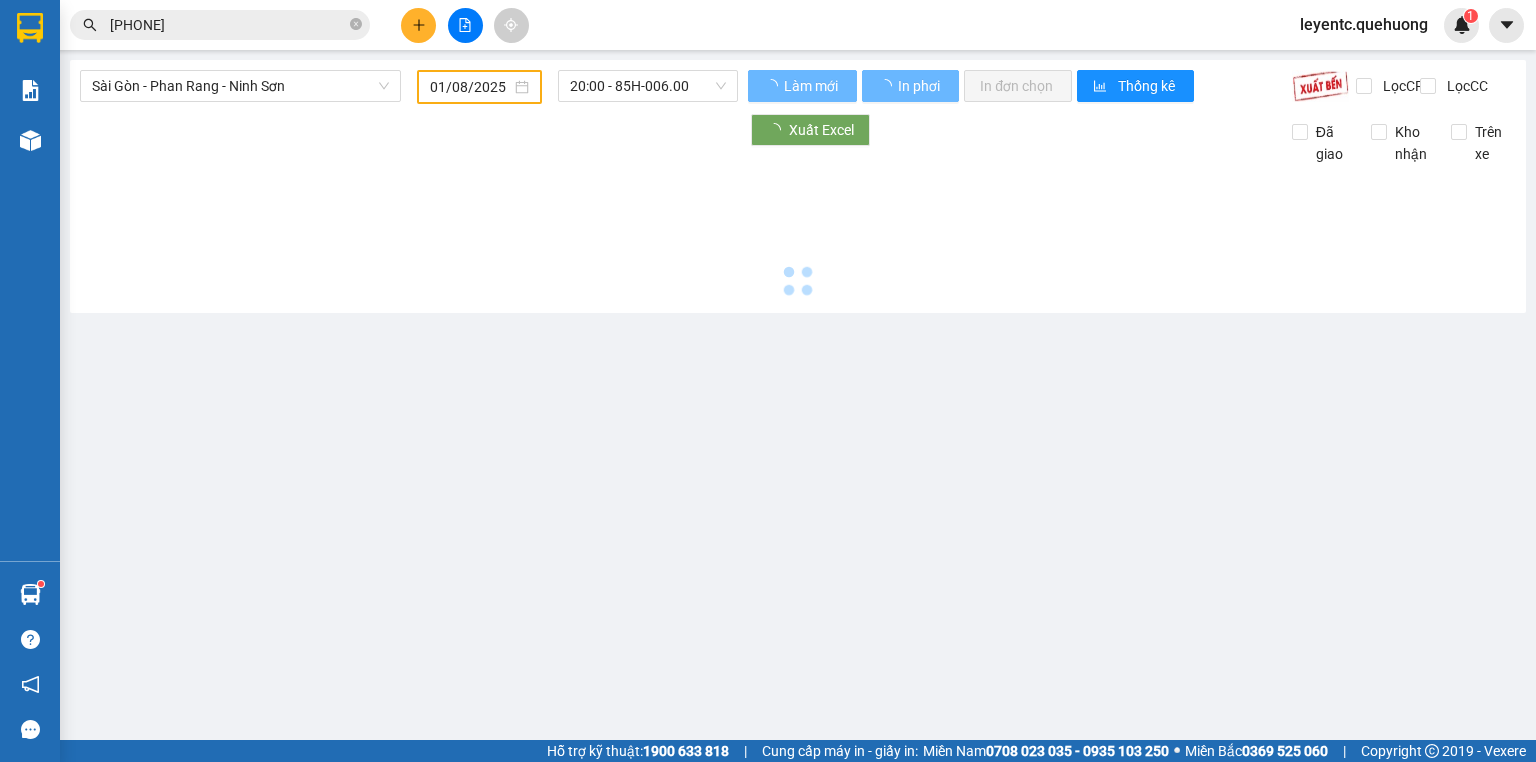 type on "02/08/2025" 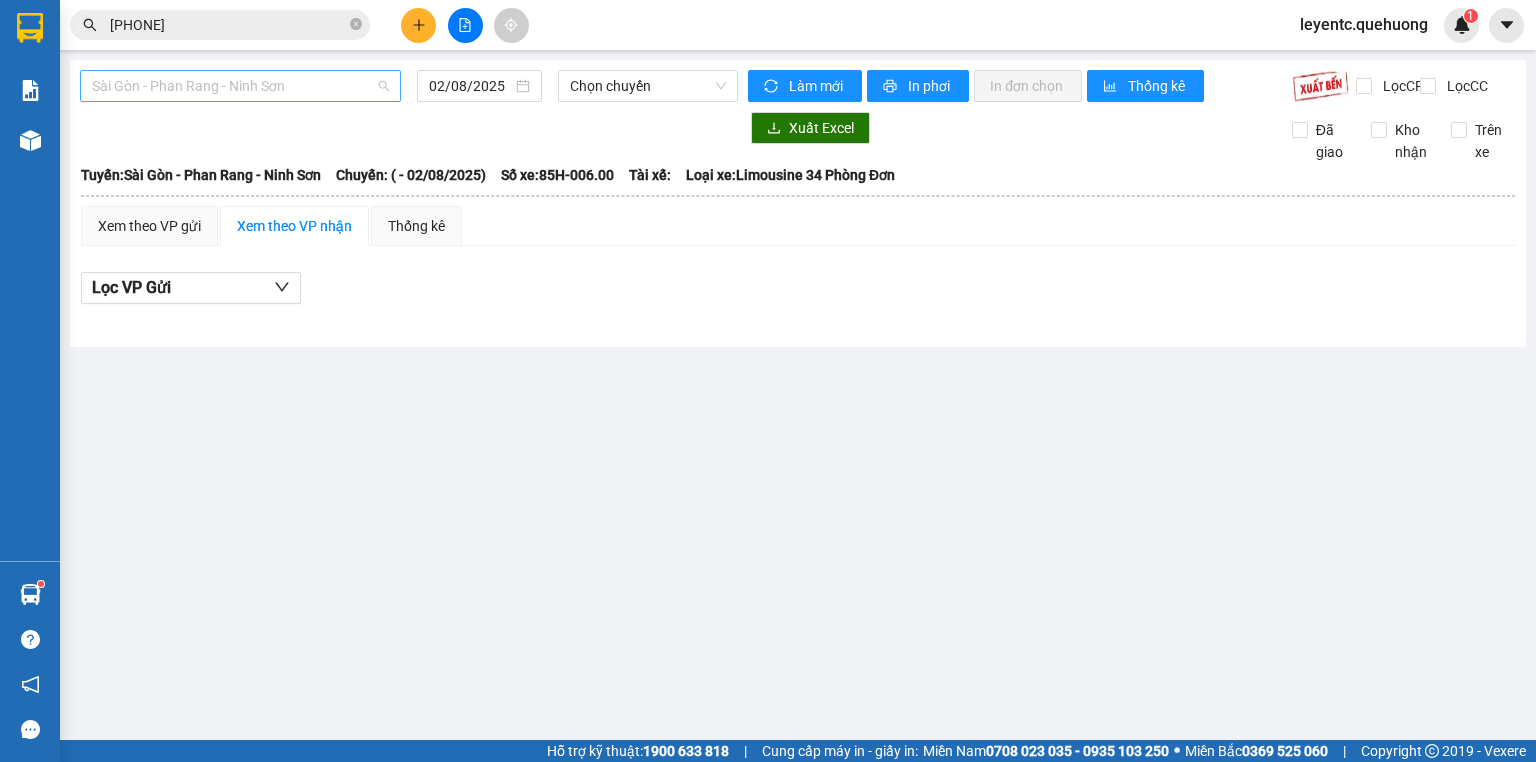 click on "Sài Gòn - Phan Rang - Ninh Sơn" at bounding box center (240, 86) 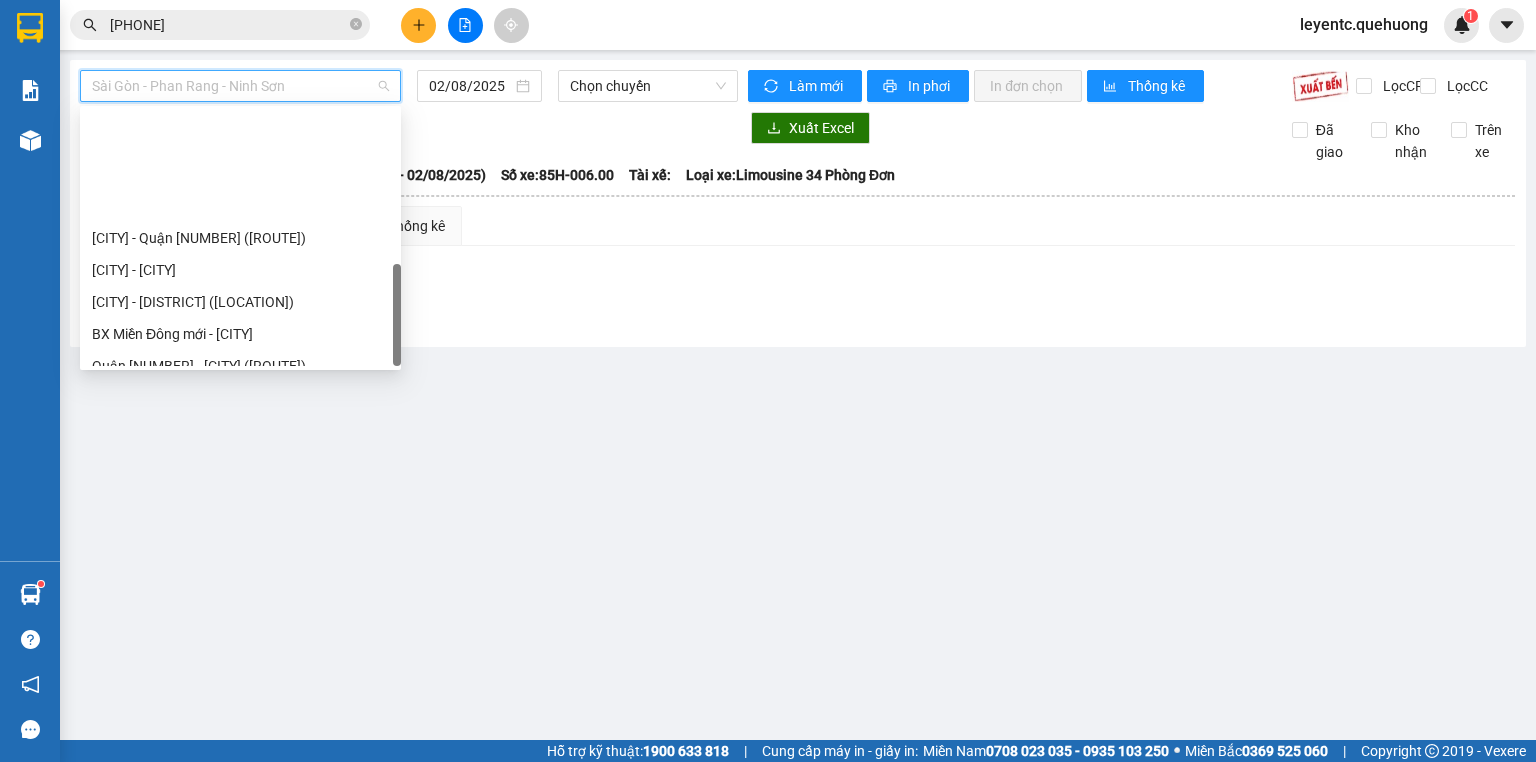 scroll, scrollTop: 544, scrollLeft: 0, axis: vertical 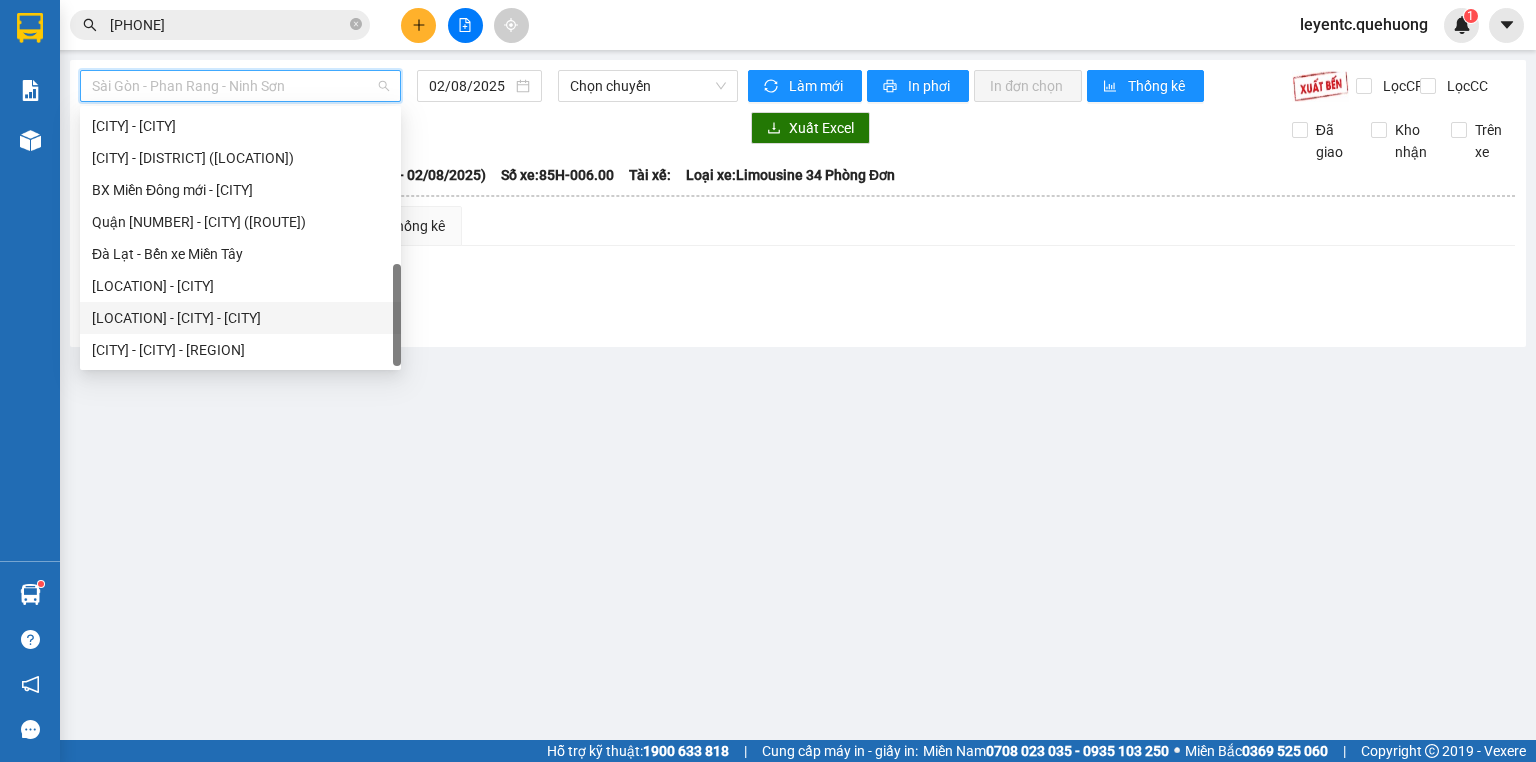 click on "[LOCATION] - [CITY] - [CITY]" at bounding box center (240, 318) 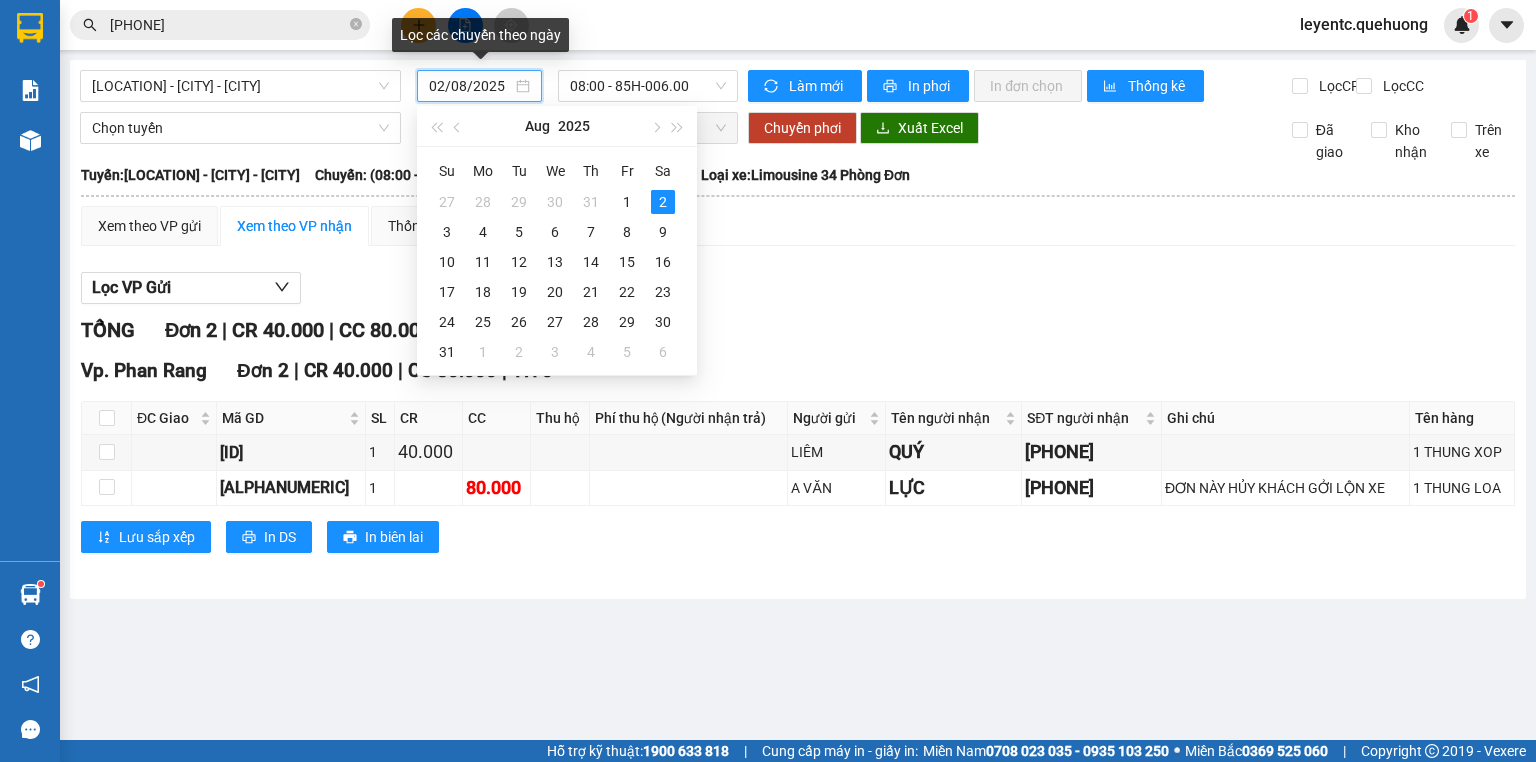 click on "02/08/2025" at bounding box center [470, 86] 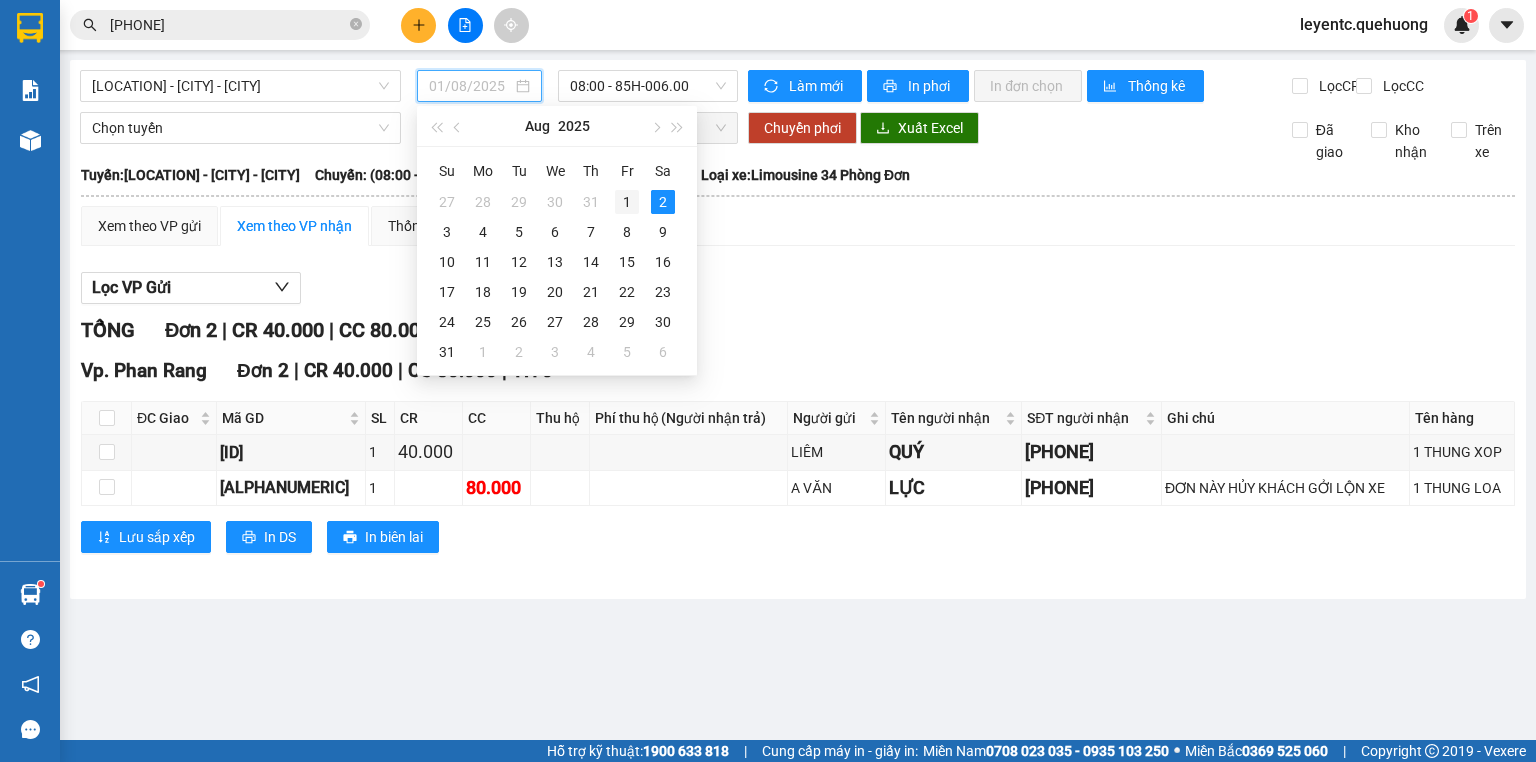 click on "1" at bounding box center (627, 202) 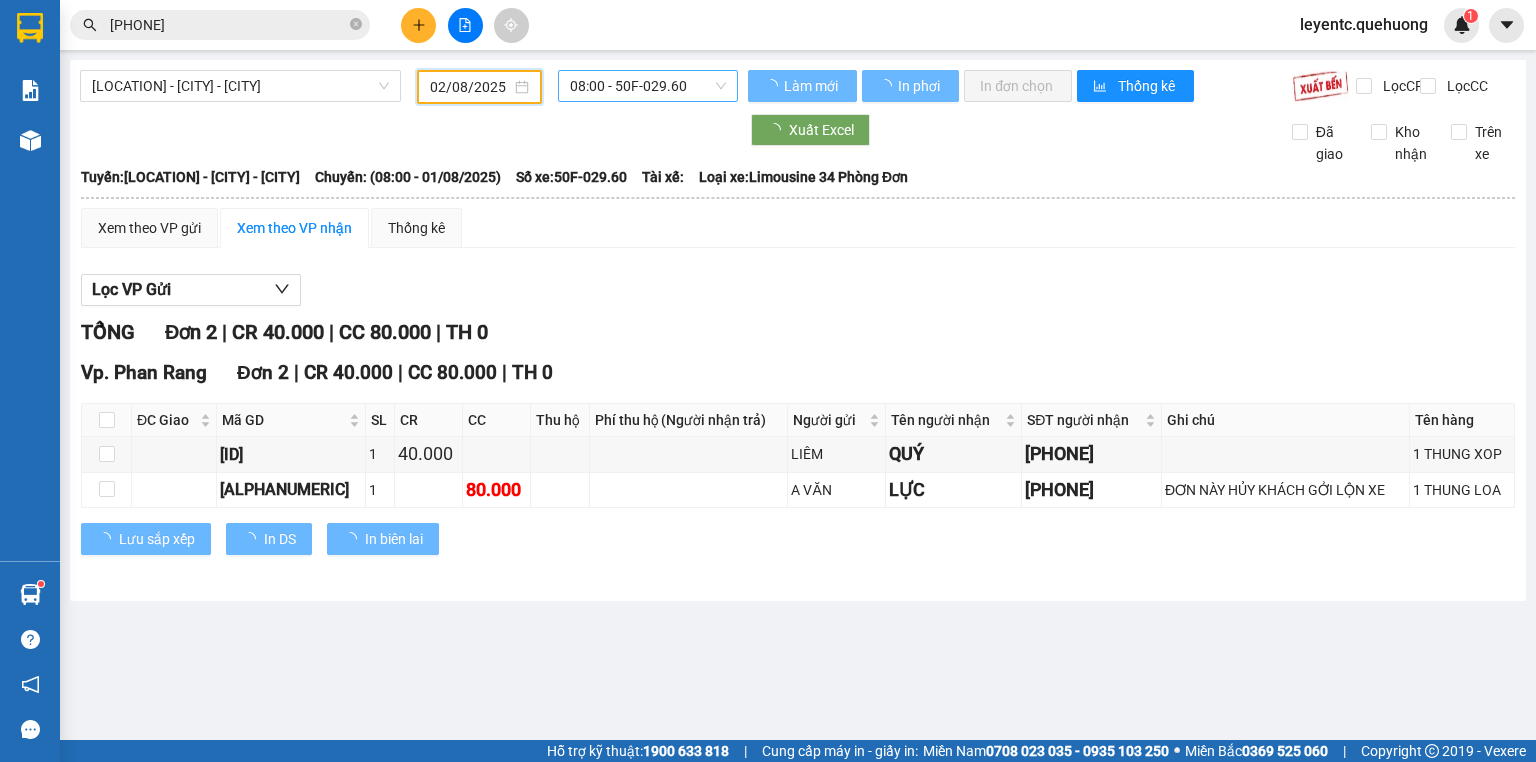 type on "01/08/2025" 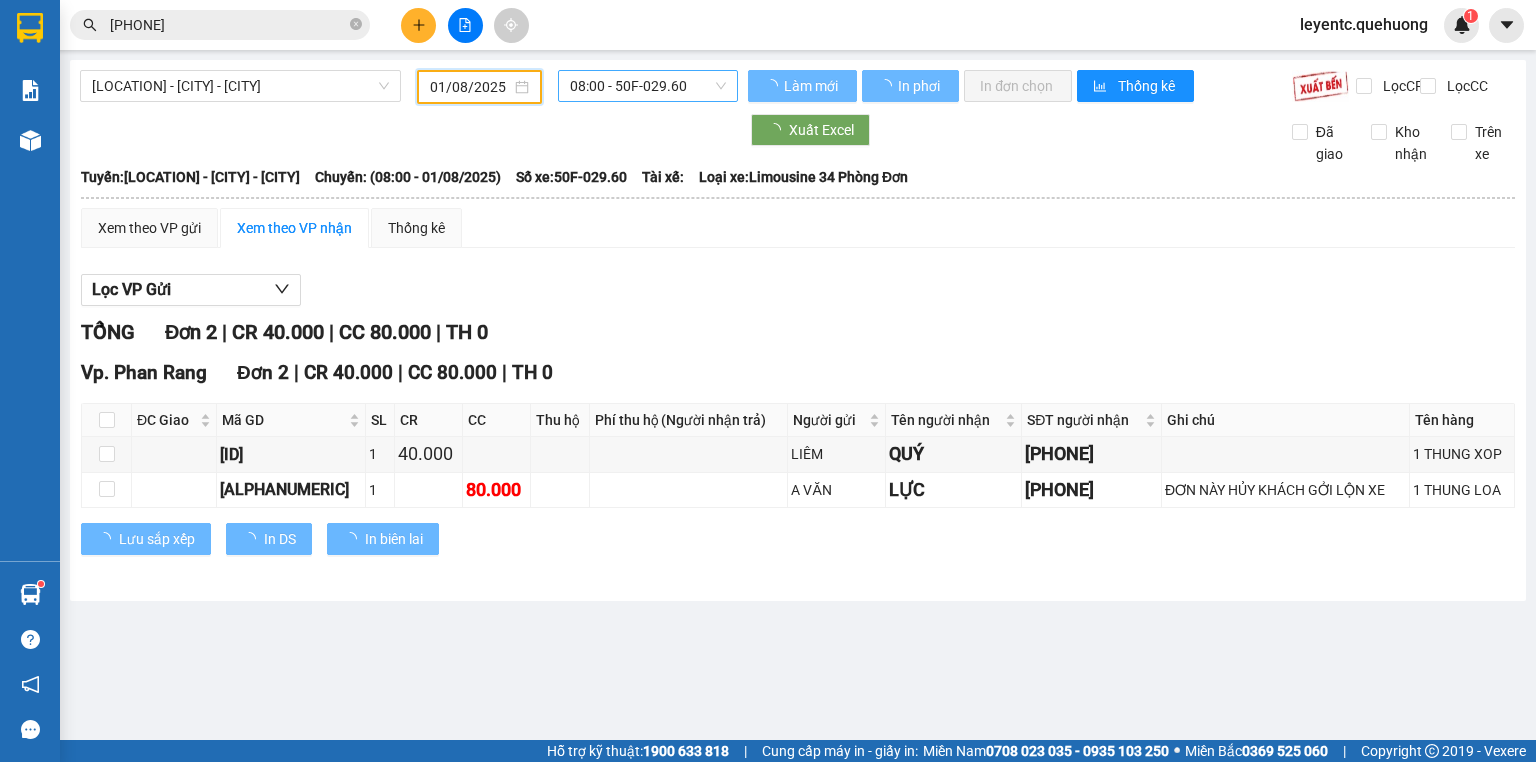 click on "[TIME]     - [ALPHANUMERIC]" at bounding box center [648, 86] 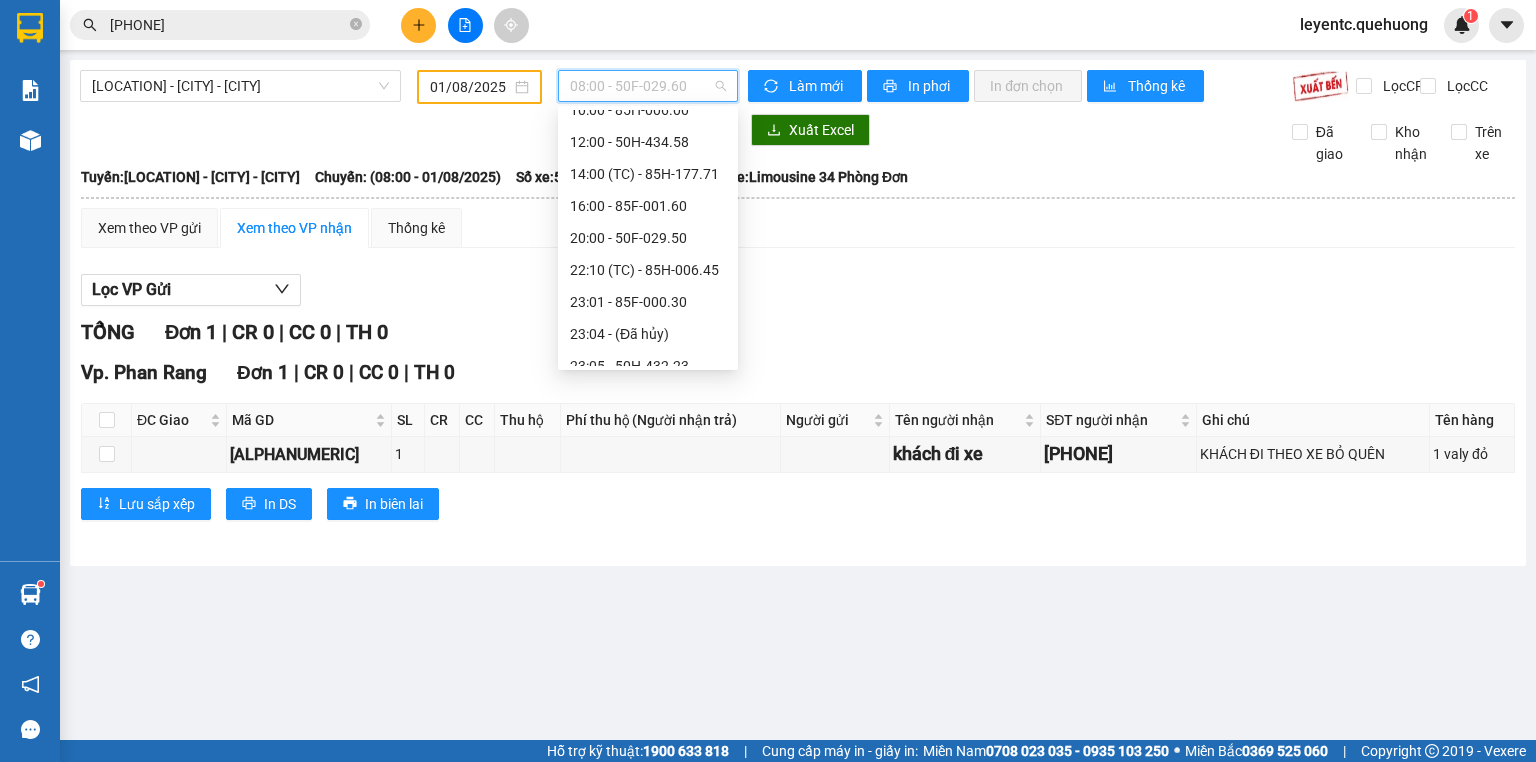 scroll, scrollTop: 224, scrollLeft: 0, axis: vertical 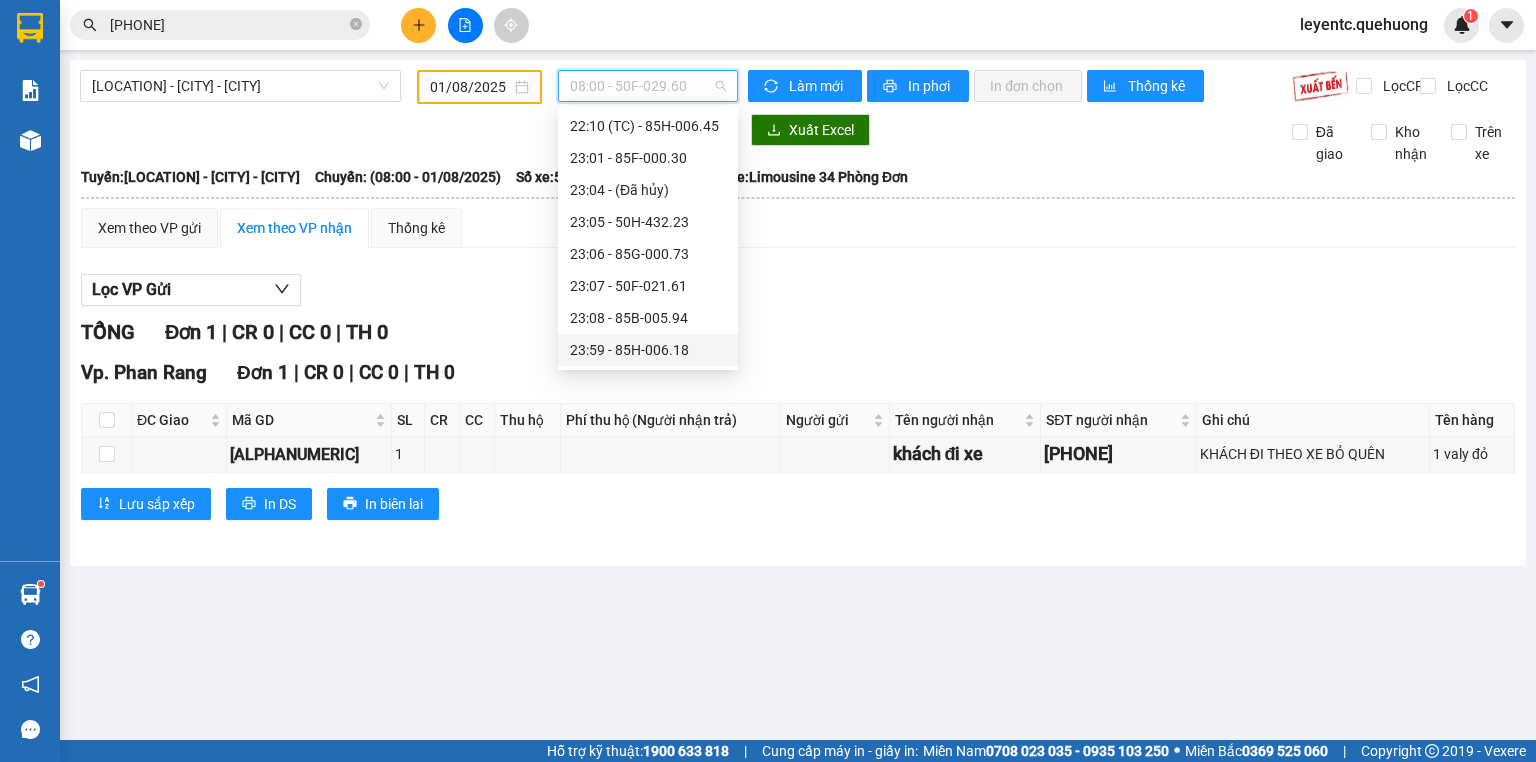 click on "23:59     - 85H-006.18" at bounding box center [648, 350] 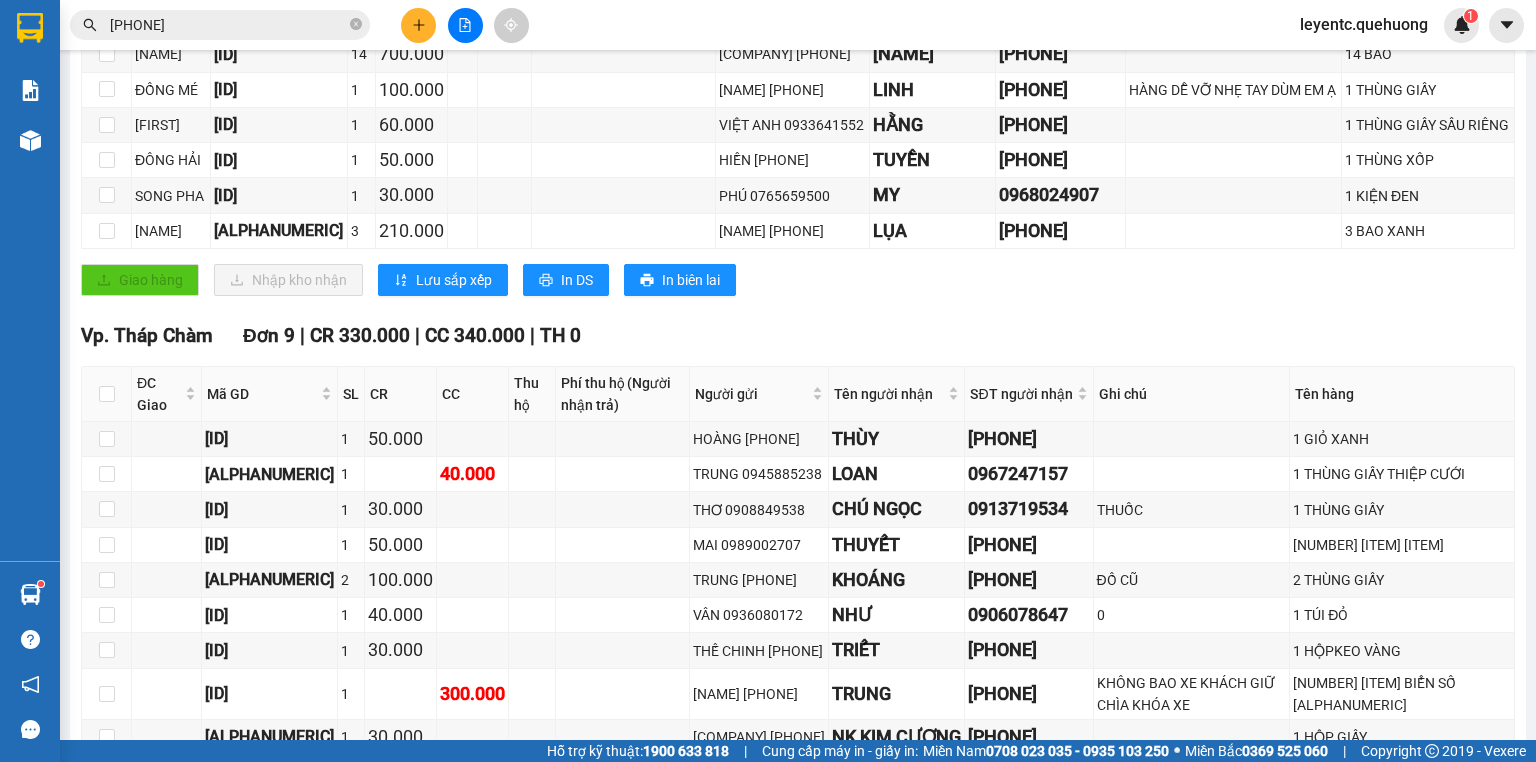 scroll, scrollTop: 720, scrollLeft: 0, axis: vertical 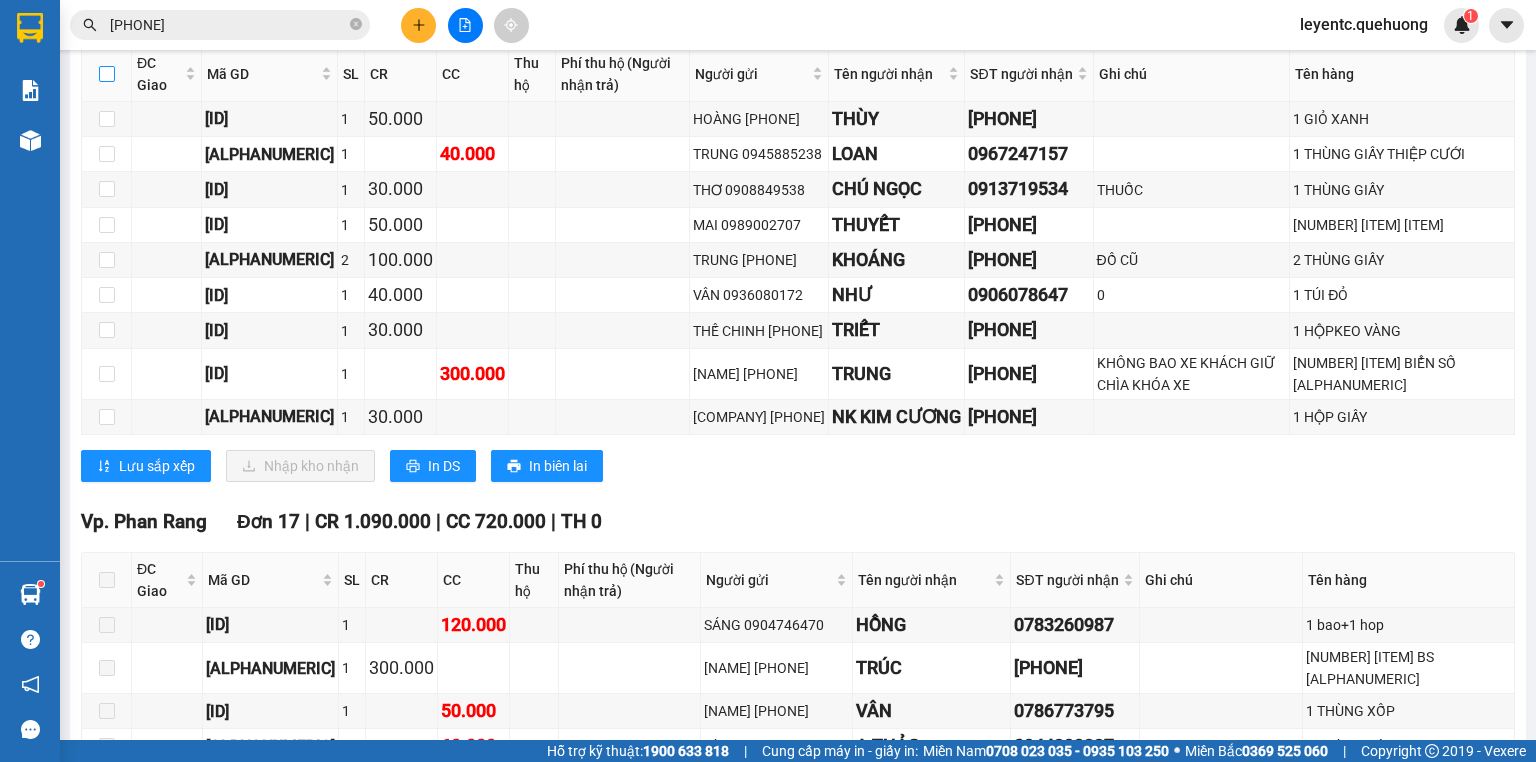 click at bounding box center (107, 74) 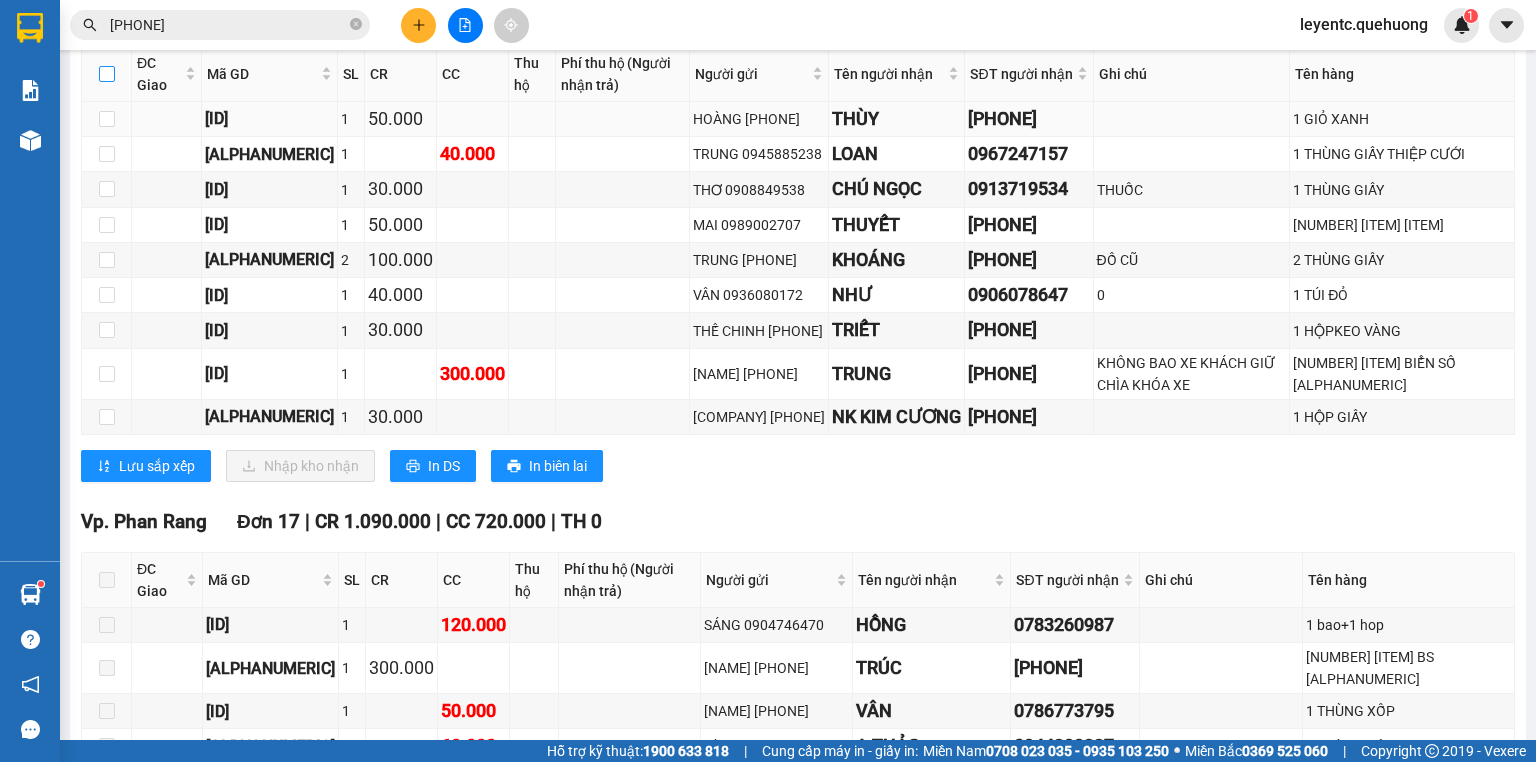 checkbox on "true" 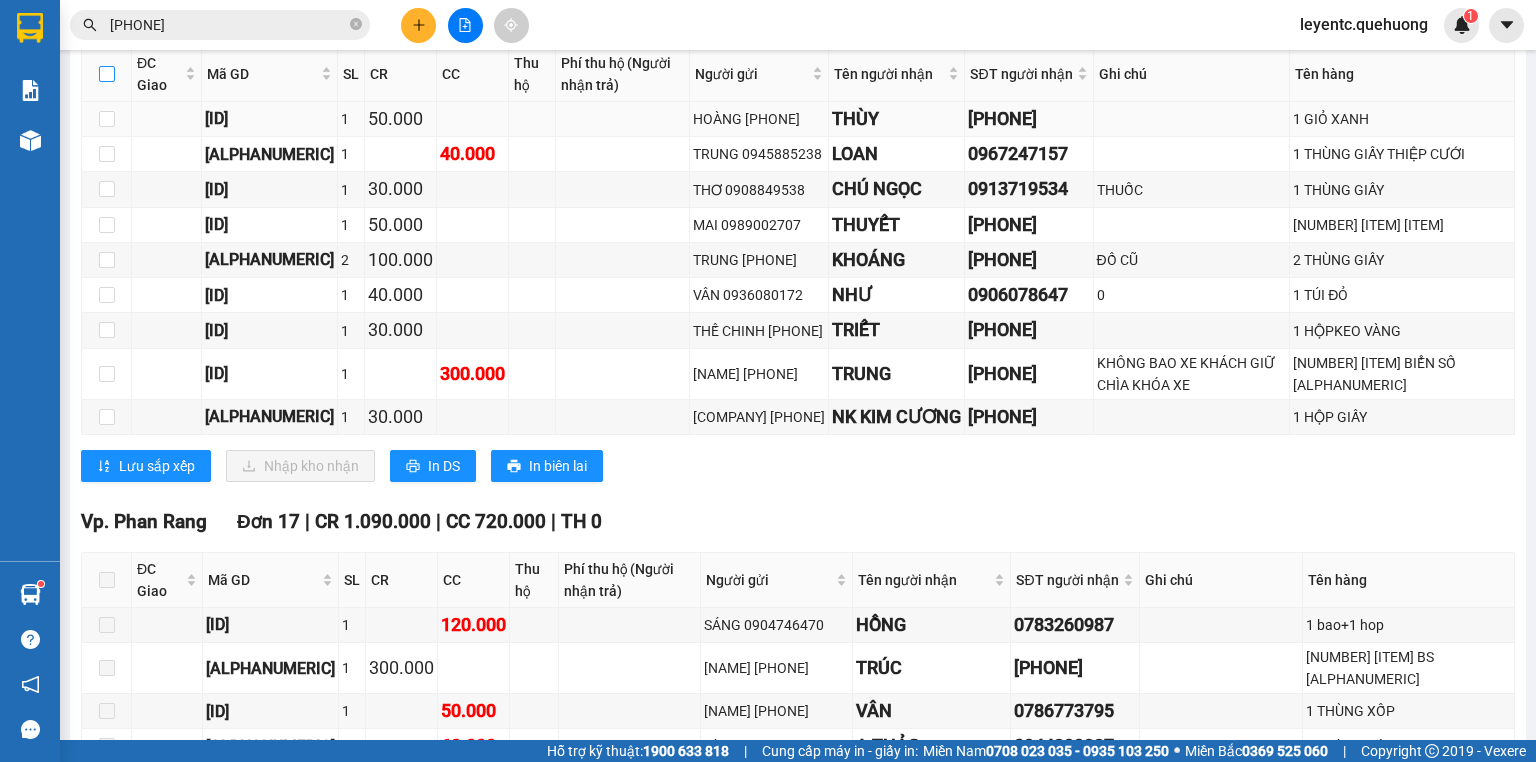 checkbox on "true" 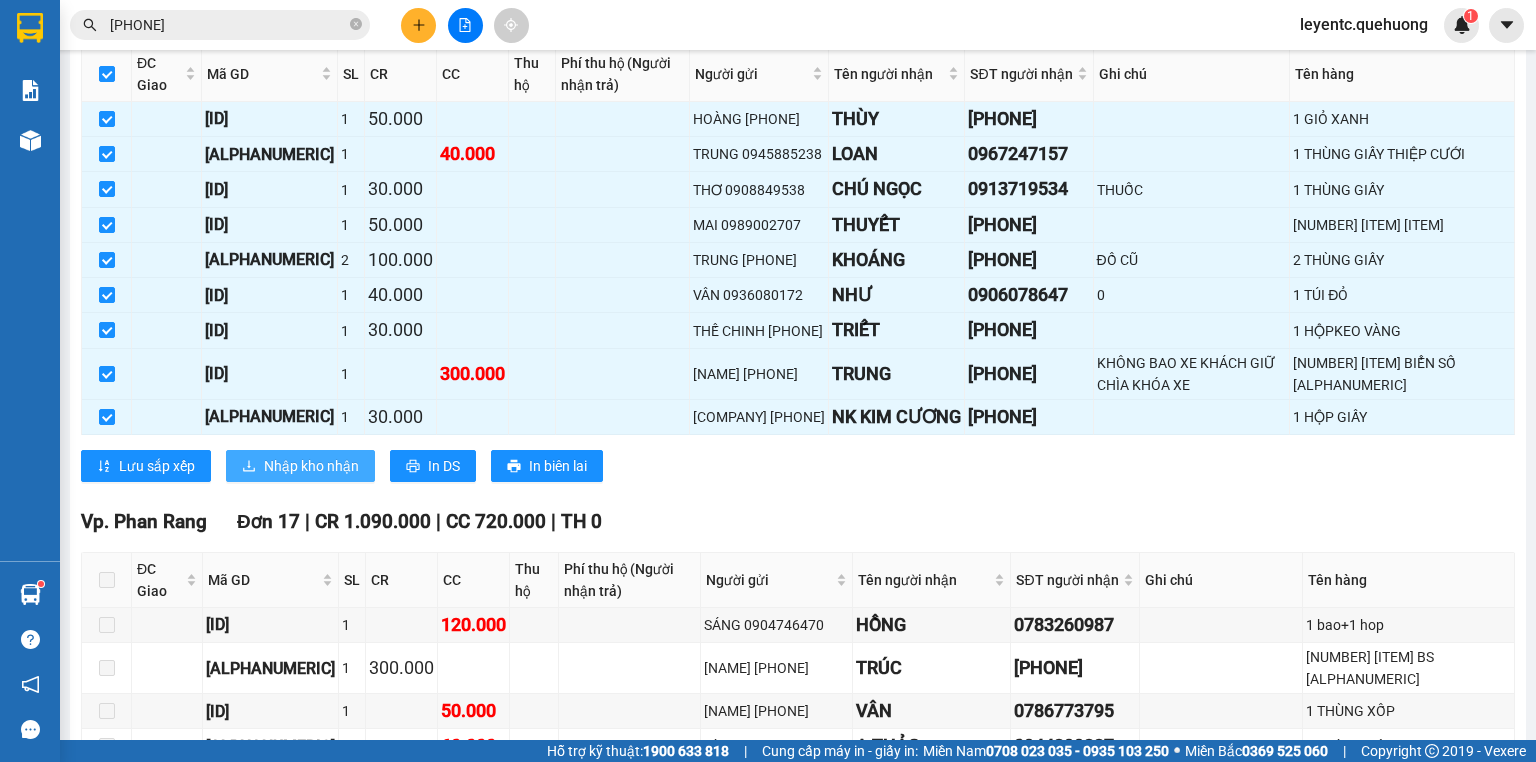 click on "Nhập kho nhận" at bounding box center [311, 466] 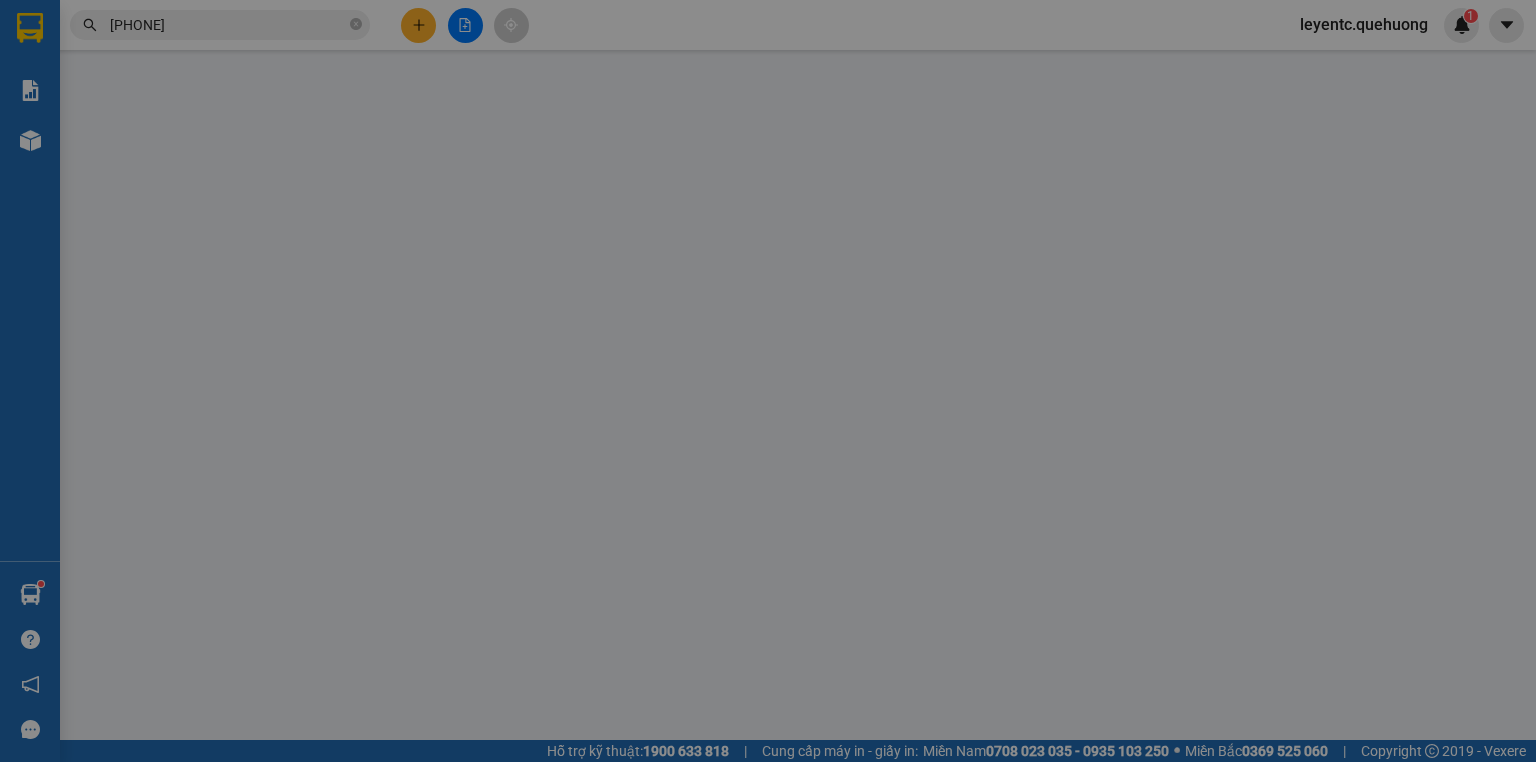 scroll, scrollTop: 0, scrollLeft: 0, axis: both 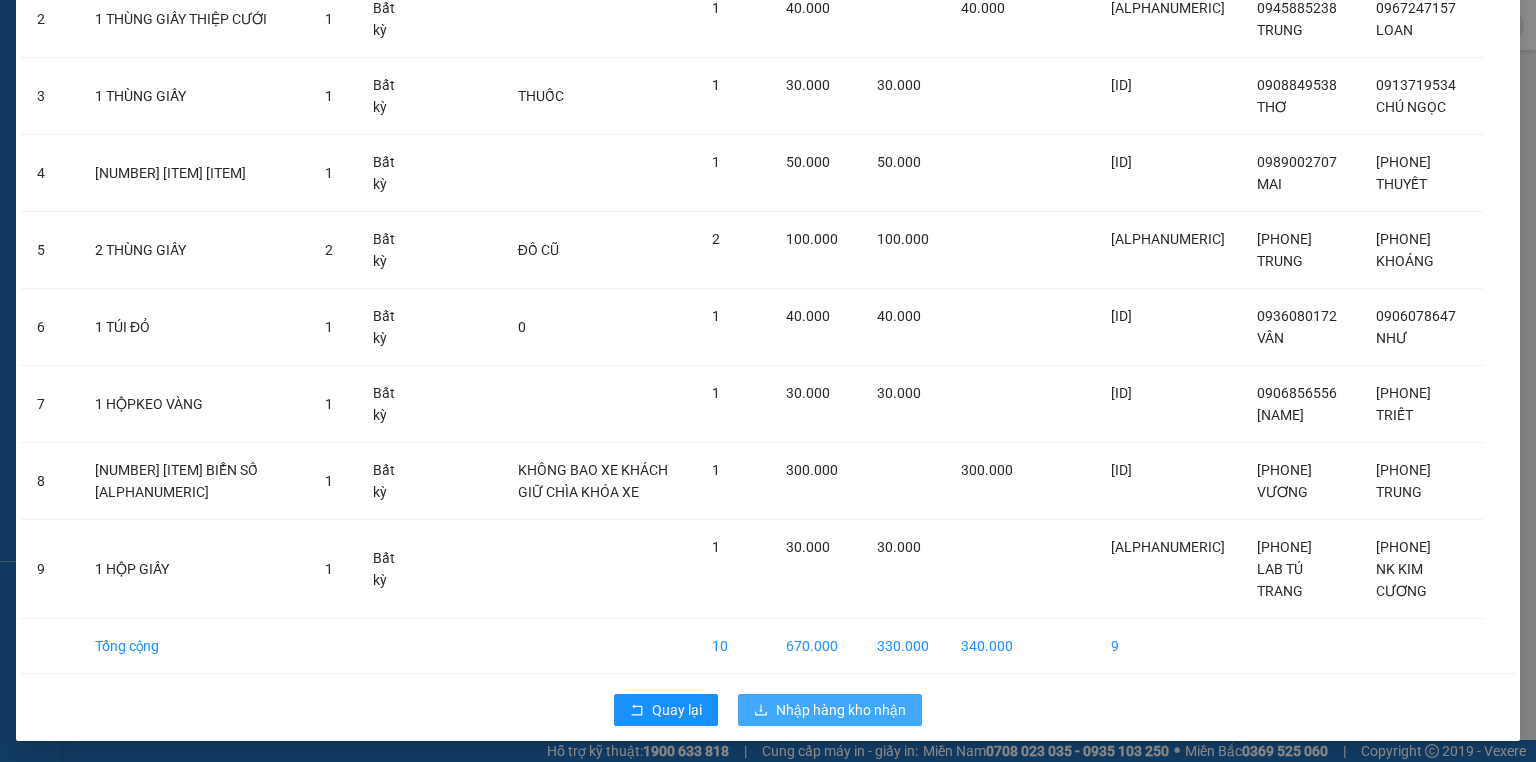 click on "Nhập hàng kho nhận" at bounding box center (841, 710) 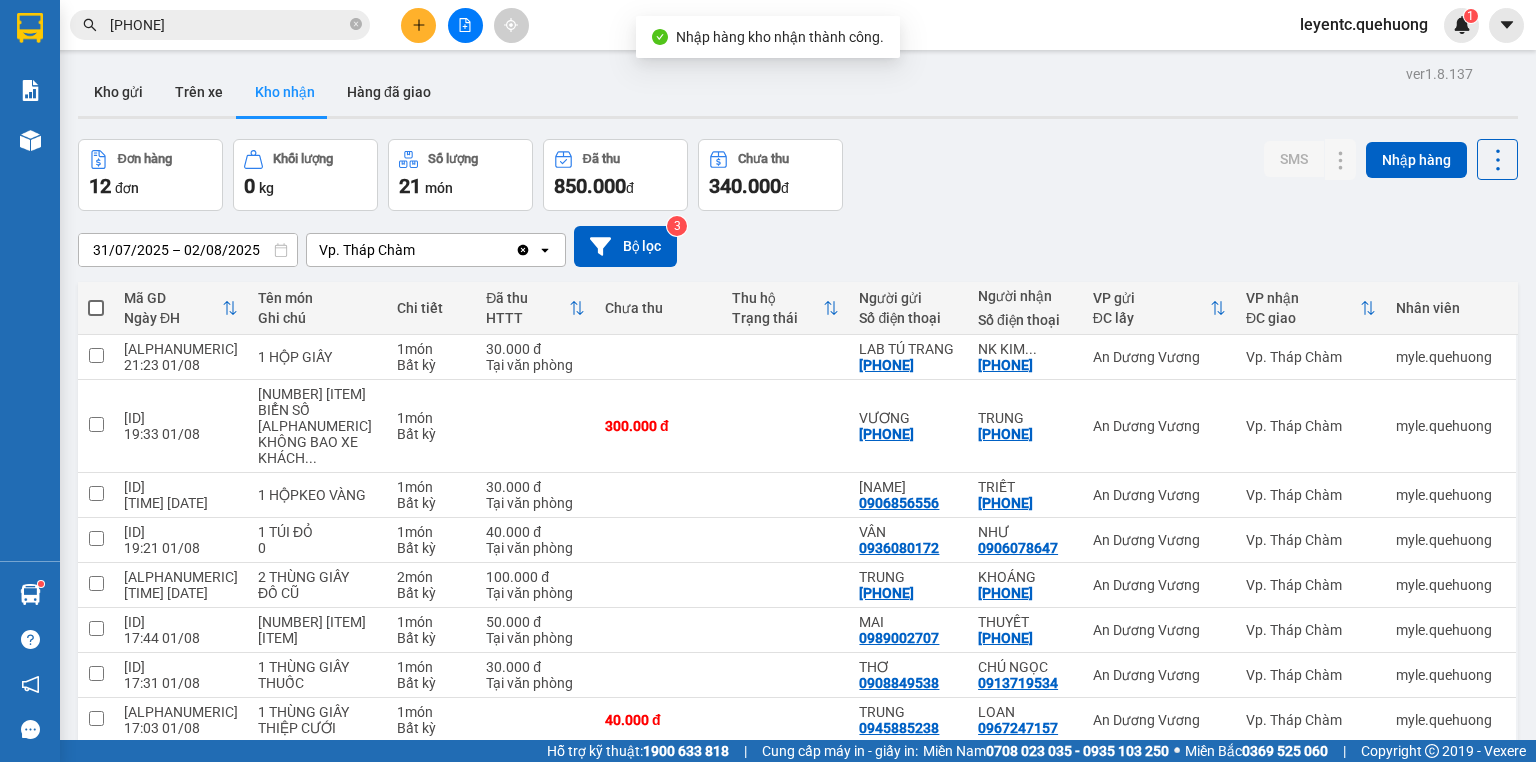 scroll, scrollTop: 308, scrollLeft: 0, axis: vertical 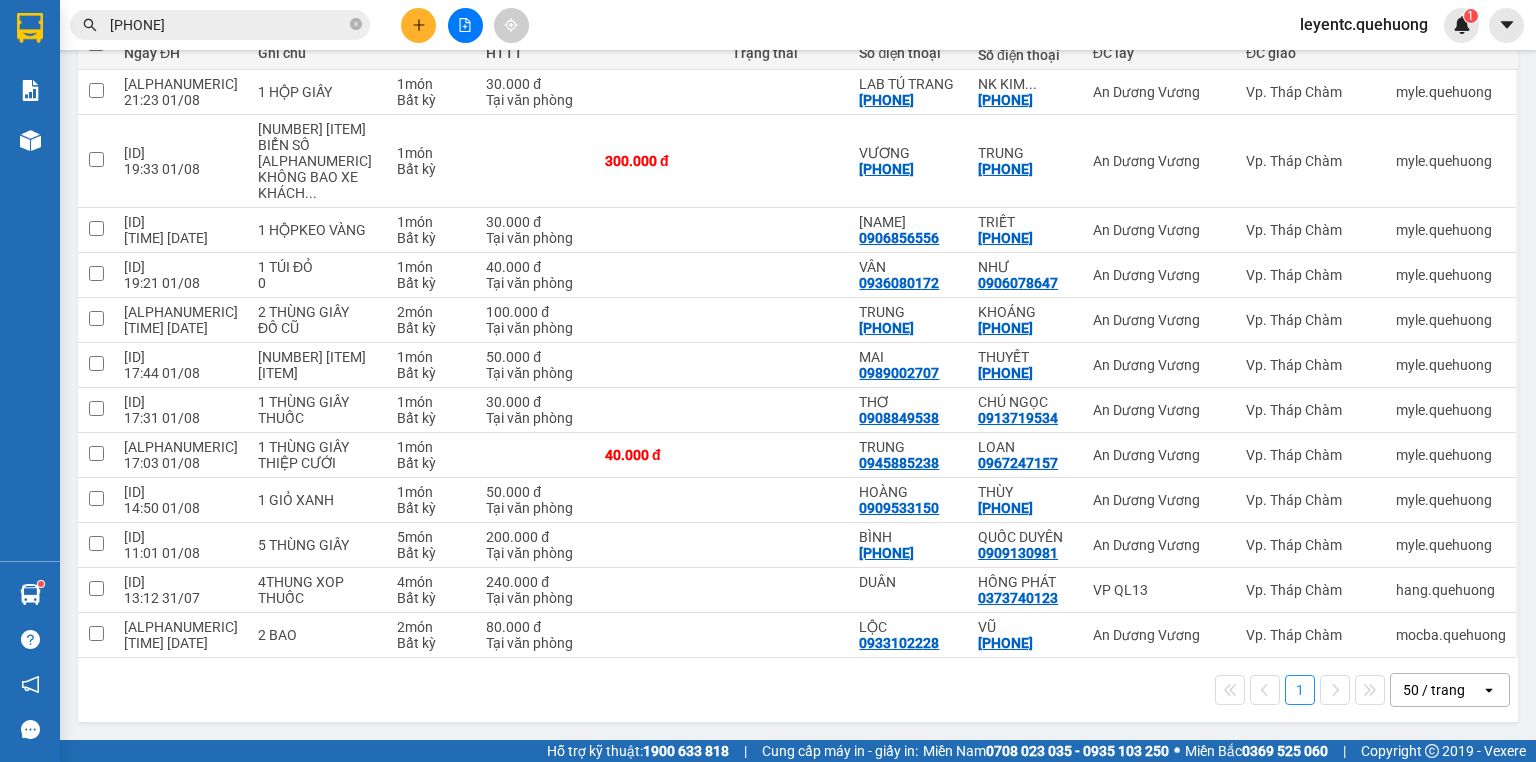 click on "ver [NUMBER] Kho gửi Trên xe Kho nhận Hàng đã giao Đơn hàng [NUMBER] đơn Khối lượng [NUMBER] kg Số lượng [NUMBER] món Đã thu [PRICE]  đchưa thu [PRICE]  đ SMS Nhập hàng [DATE] – [DATE] Press the down arrow key to interact with the calendar and select a date. Press the escape button to close the calendar. Selected date range is from [DATE] to [DATE]. Vp. [CITY] Clear value open Bộ lọc [NUMBER] Mã GD Ngày ĐH Tên món Ghi chú Chi tiết Đã thu HTTT Chưa thu Thu hộ Trạng thái Người gửi Số điện thoại Người nhận Số điện thoại VP gửi ĐC lấy VP nhận ĐC giao Nhân viên [ALPHANUMERIC] [TIME] [DATE] [NUMBER] [ITEM] [NUMBER]  món Bất kỳ [PRICE] đ Tại văn phòng LAB TÚ TRANG [PHONE] NK KIM ... [PHONE] An Dương Vương Vp. [CITY] [ALPHANUMERIC] [TIME] [DATE] [NUMBER] [ITEM] [NUMBER]  món Bất kỳ [PRICE] đ VƯƠNG [PHONE] TRUNG [PHONE] An Dương Vương Vp. [CITY] [NUMBER]  món" at bounding box center (768, 370) 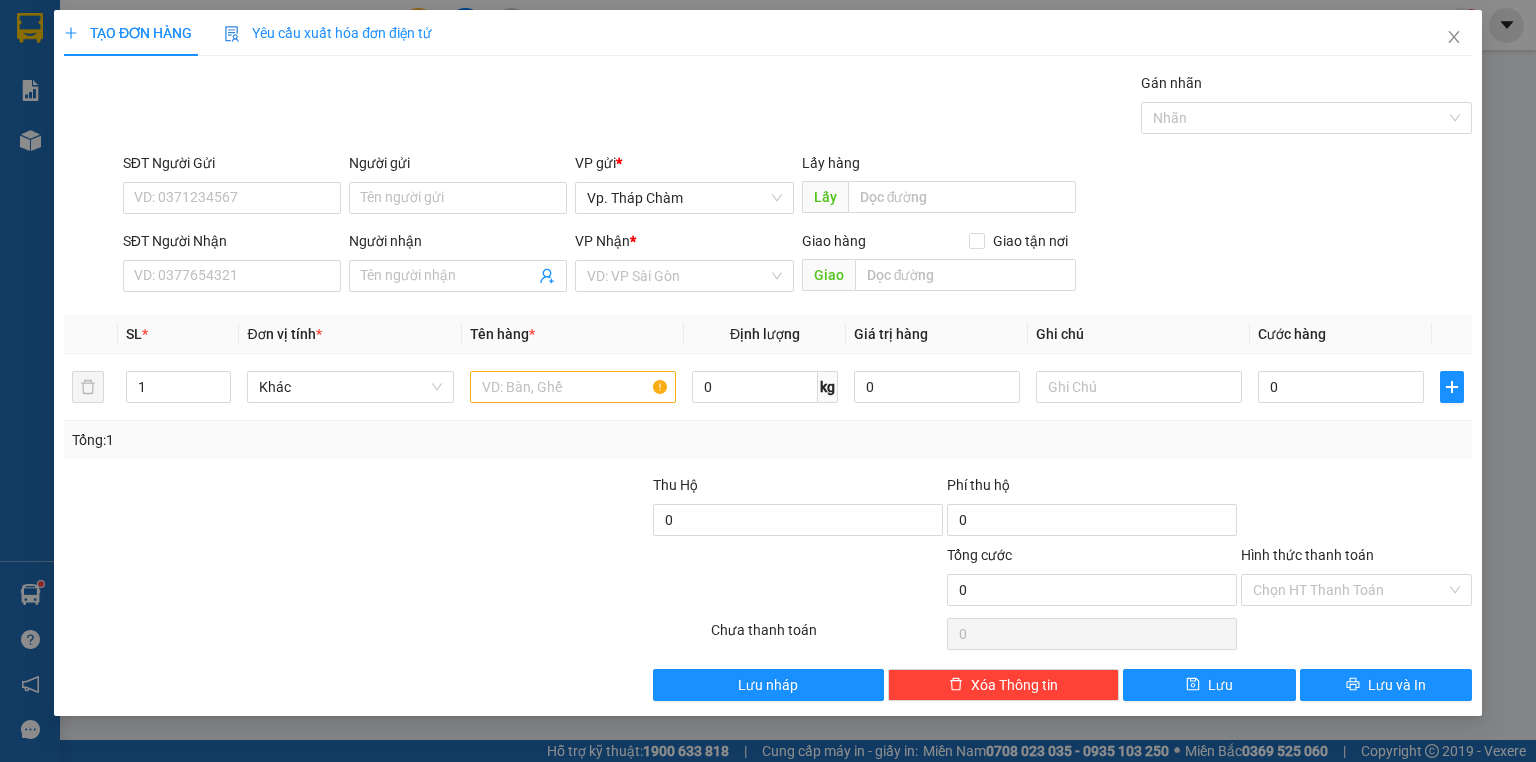 scroll, scrollTop: 0, scrollLeft: 0, axis: both 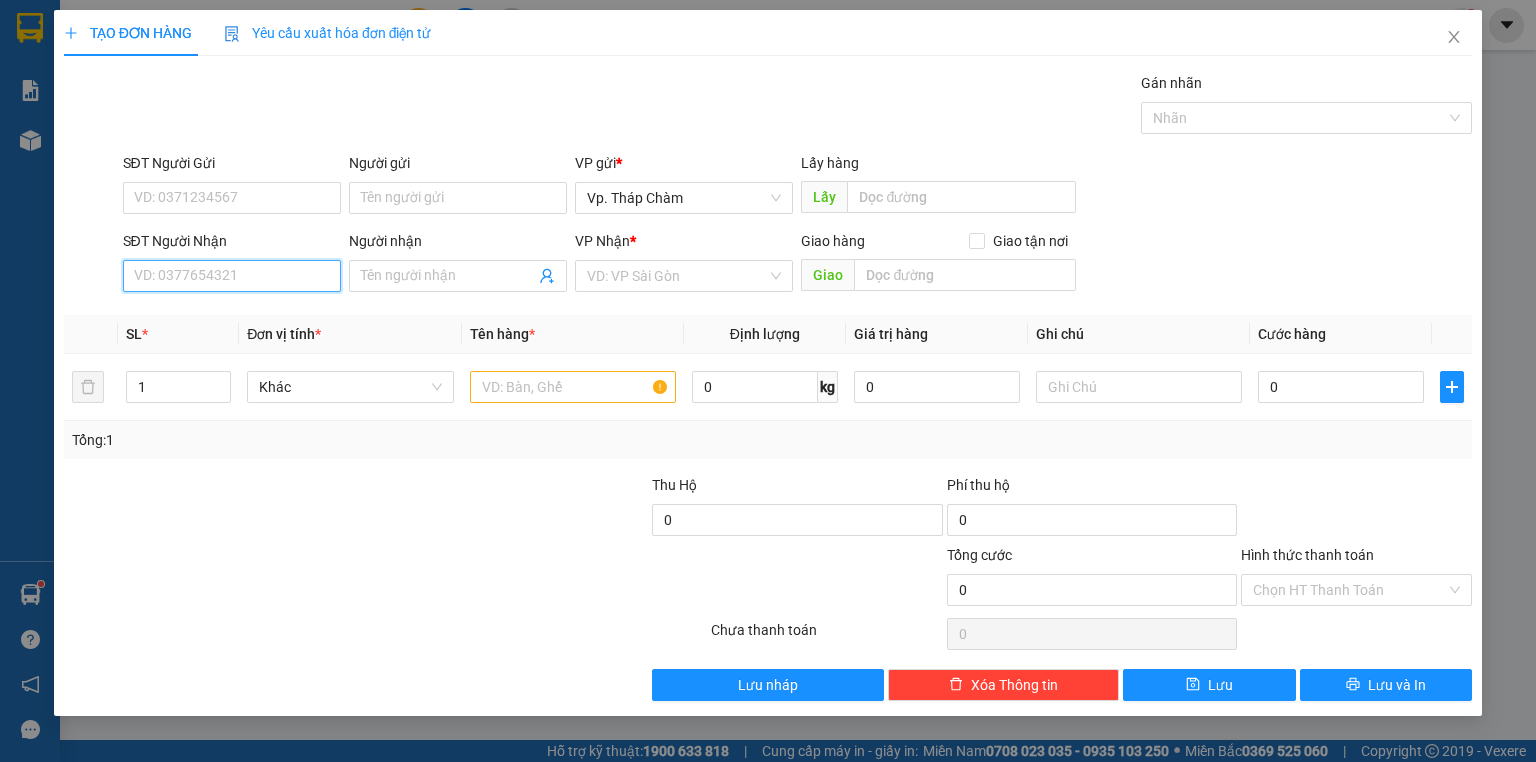 click on "SĐT Người Nhận" at bounding box center (232, 276) 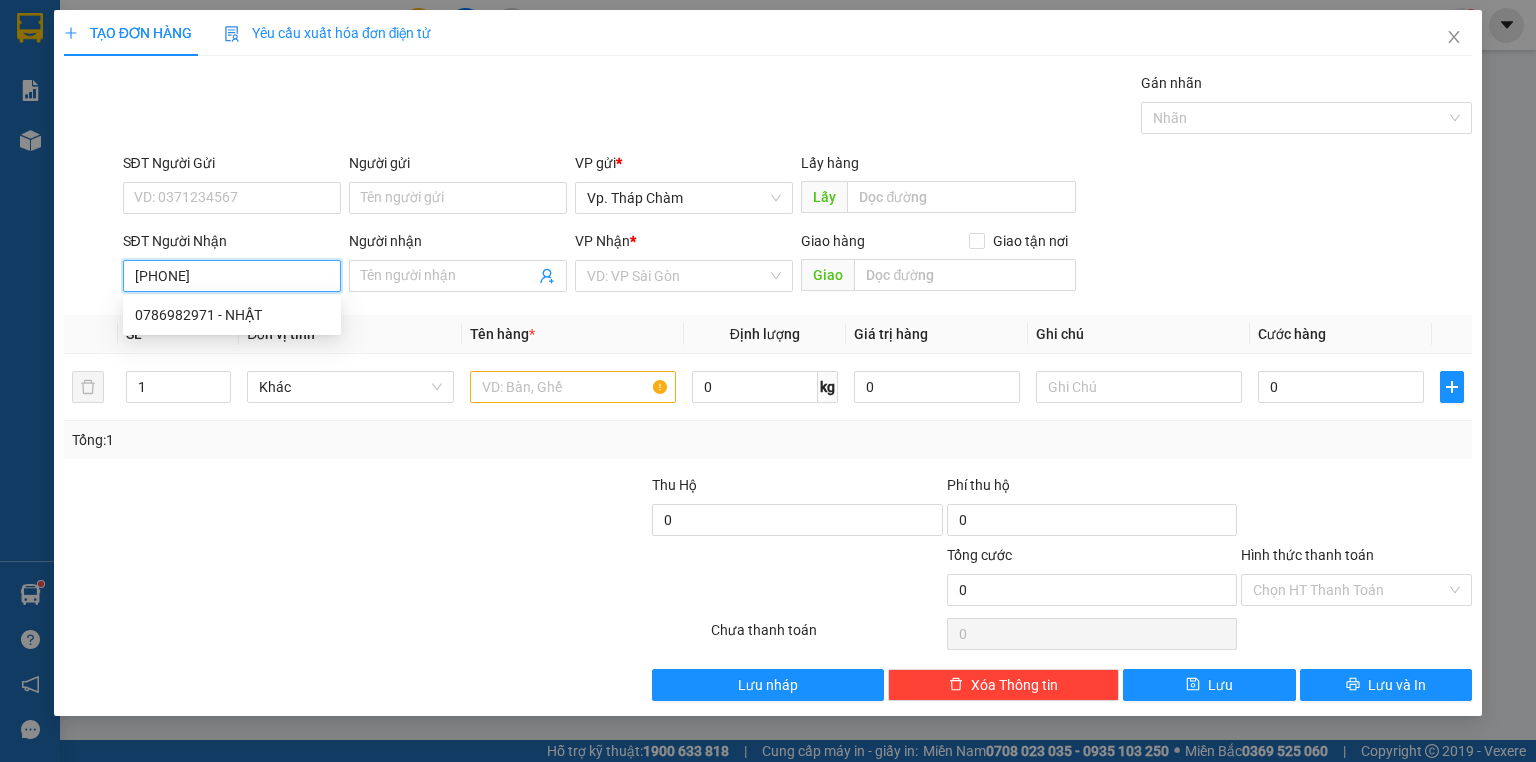 type on "0786982971" 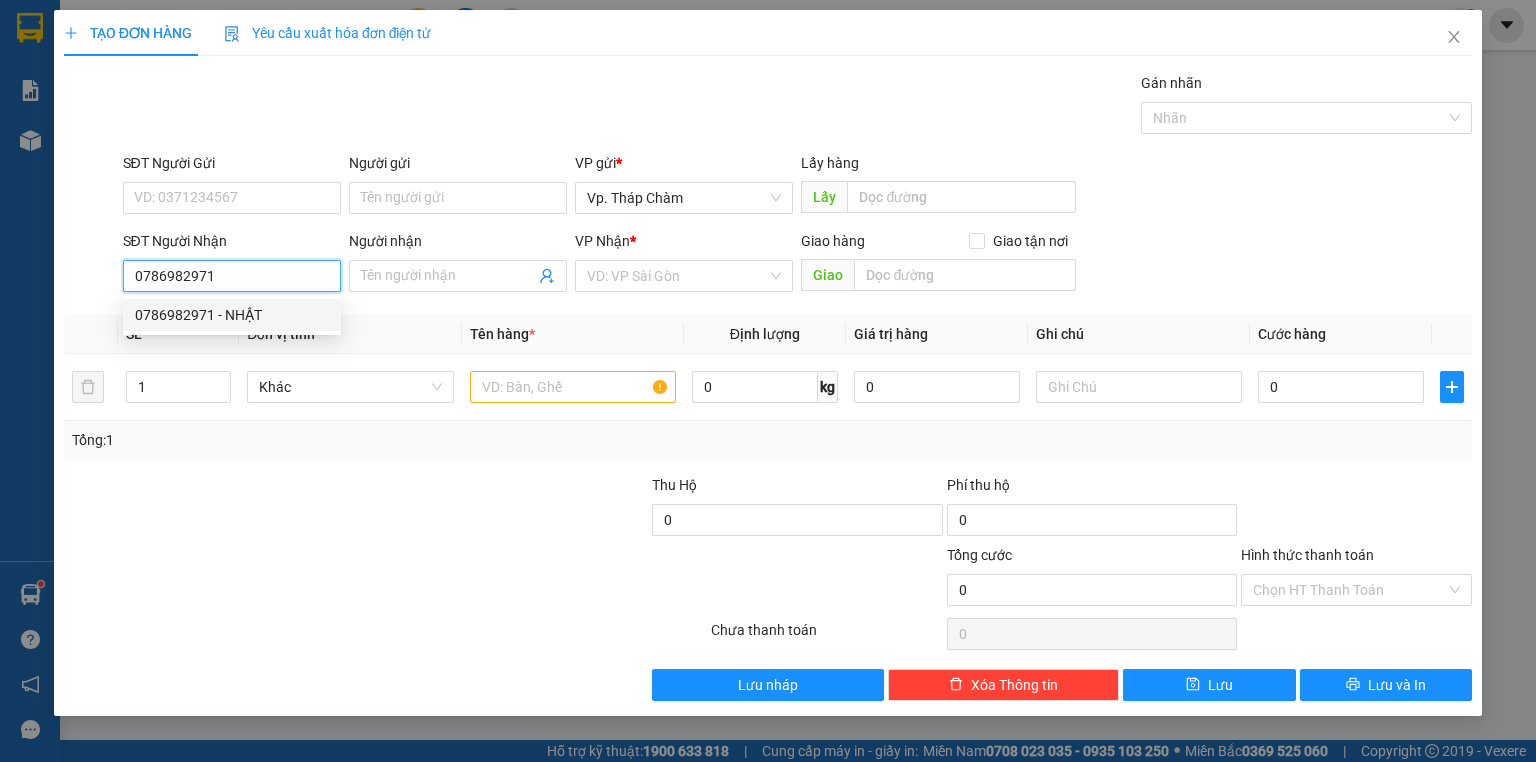 click on "0786982971 - NHẬT" at bounding box center (232, 315) 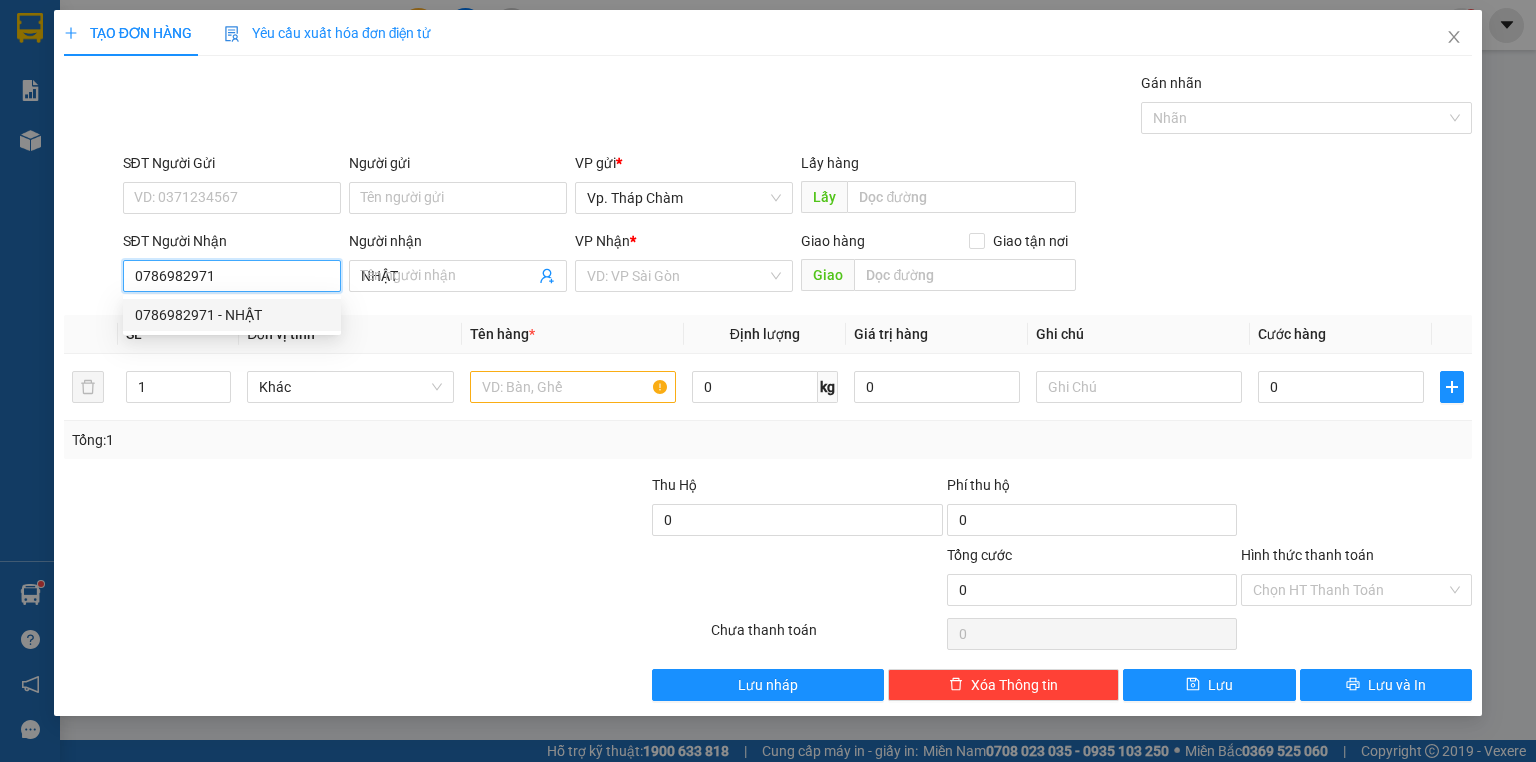 type on "40.000" 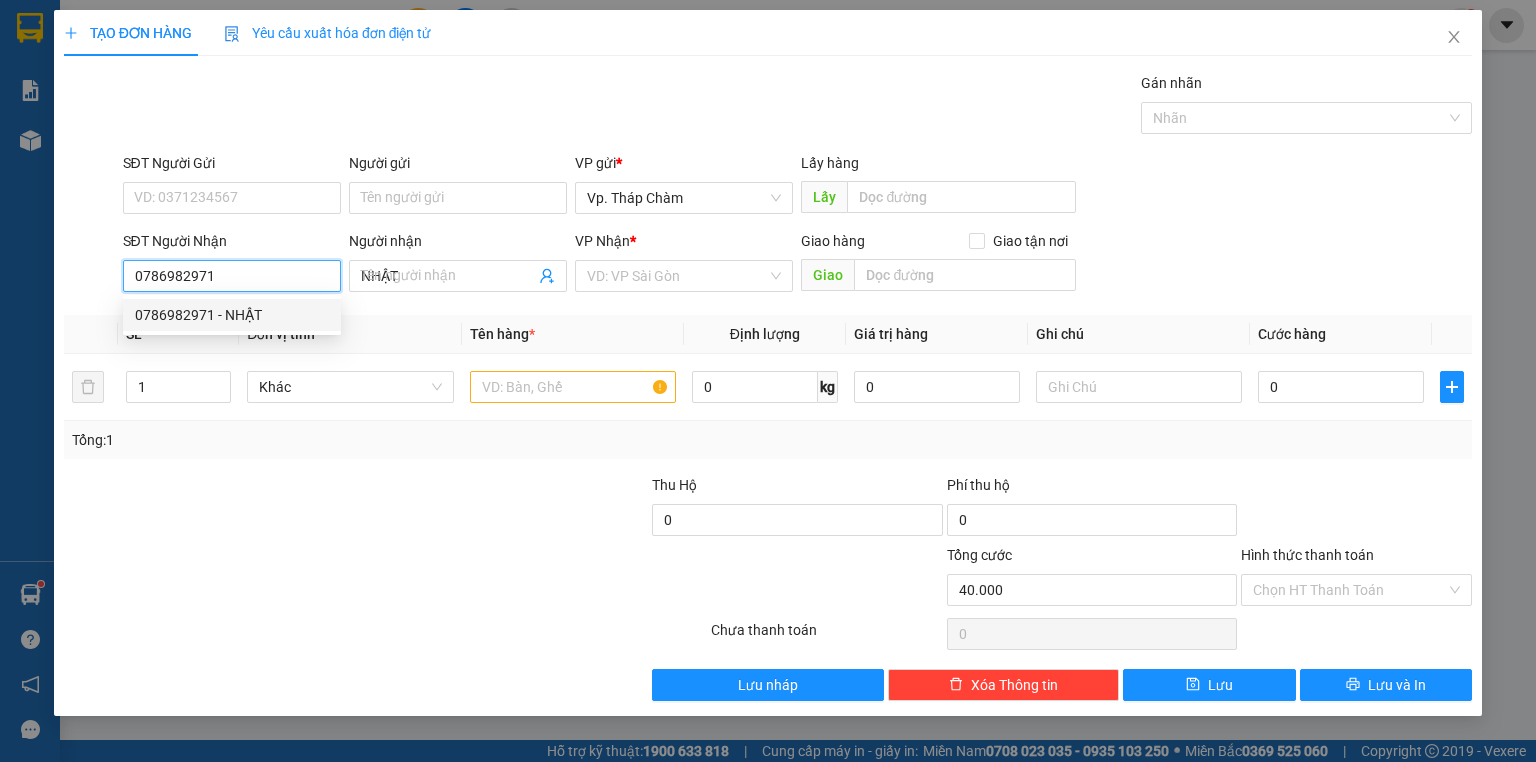 type on "40.000" 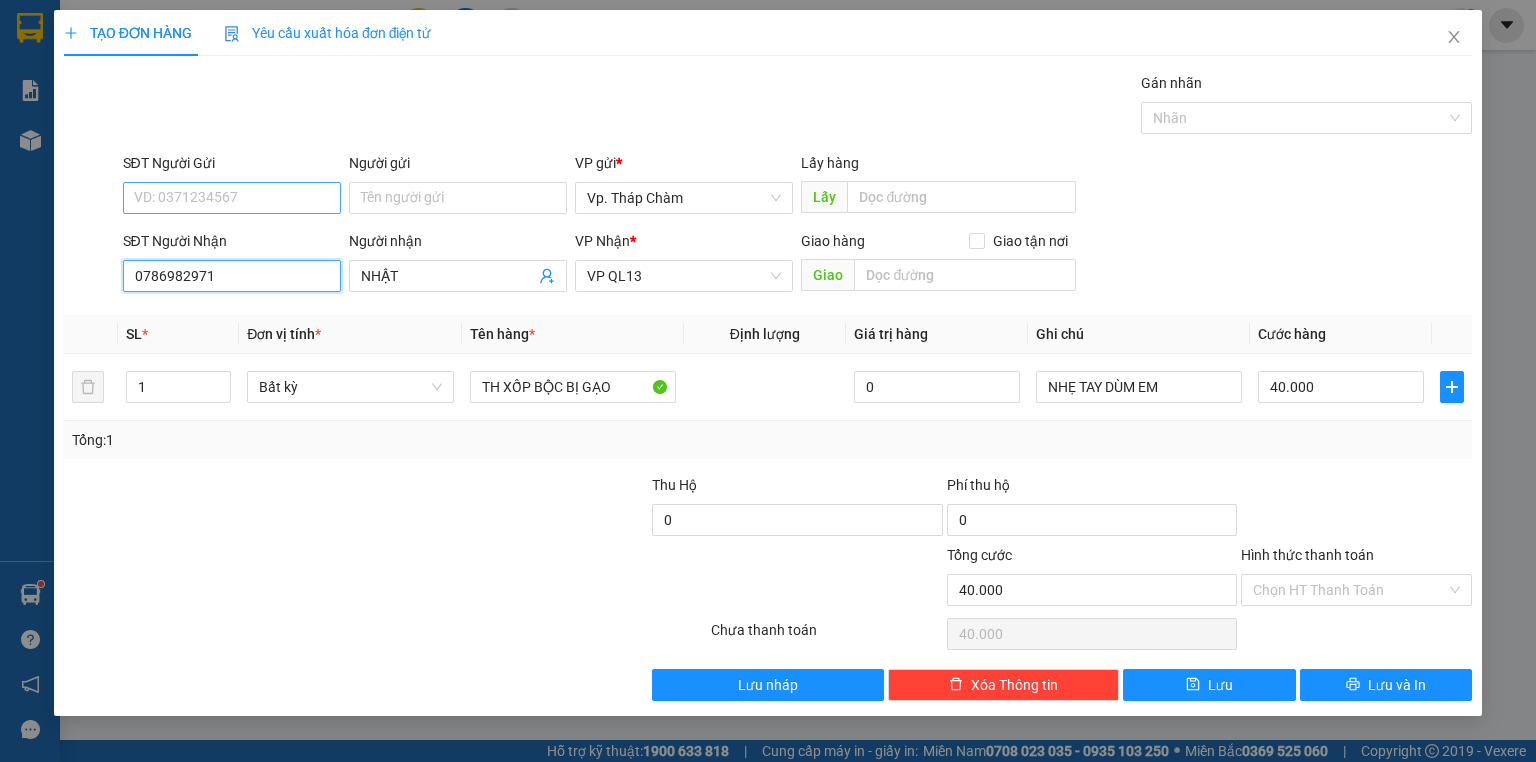 type on "0786982971" 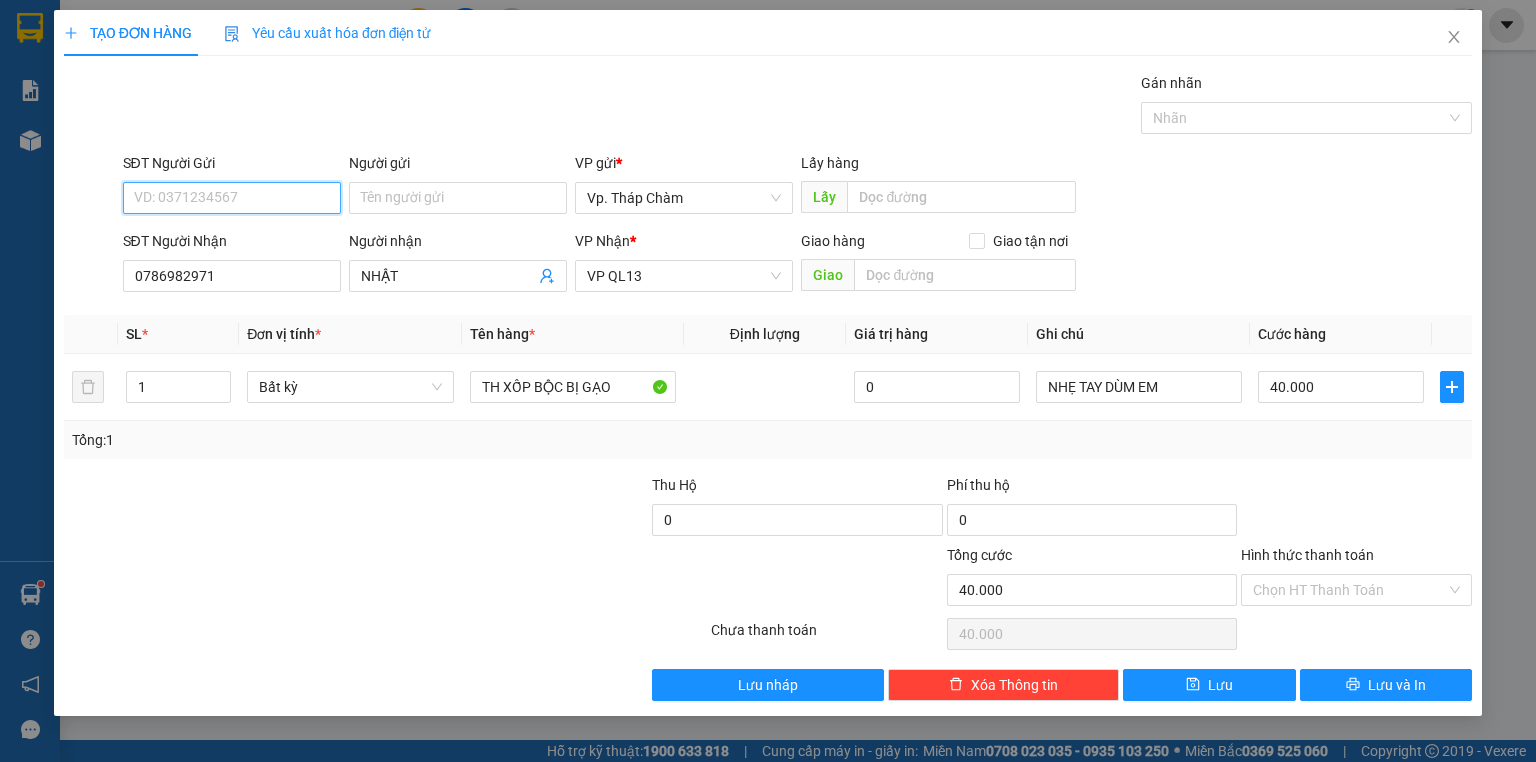 click on "SĐT Người Gửi" at bounding box center [232, 198] 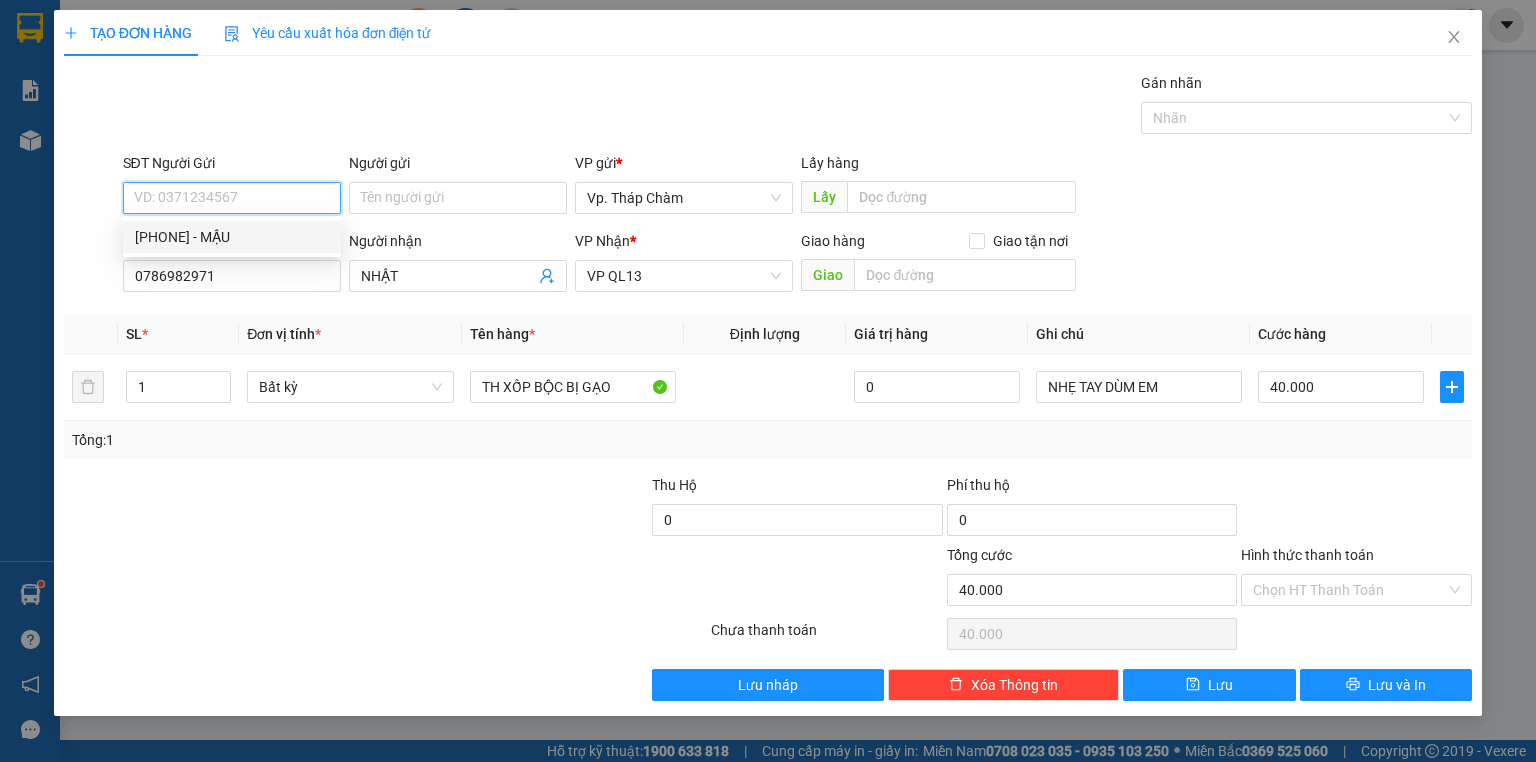 click on "[PHONE] - MẬU" at bounding box center (232, 237) 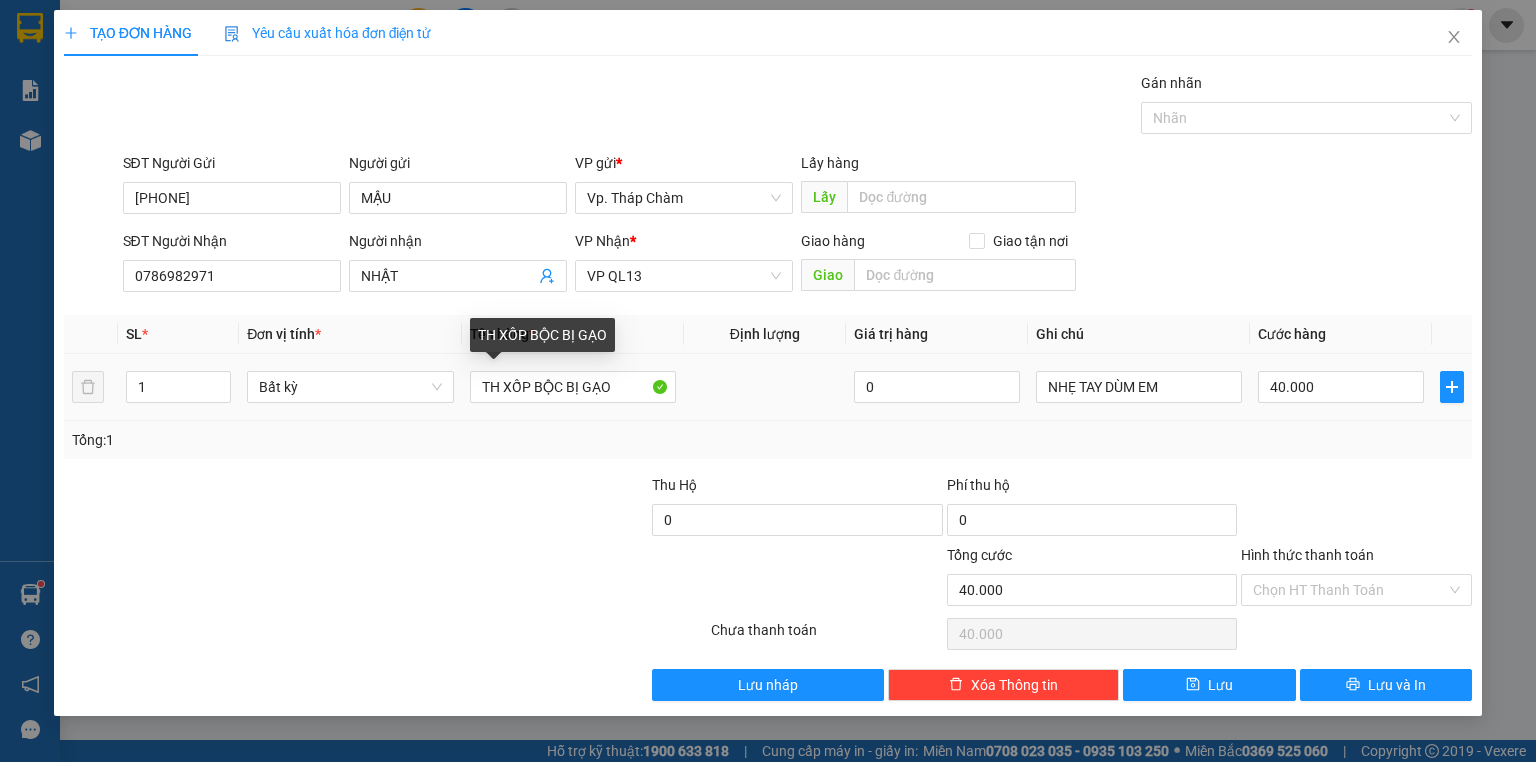click on "Transit Pickup Surcharge Ids Transit Deliver Surcharge Ids Transit Deliver Surcharge Transit Deliver Surcharge Gói vận chuyển  * Tiêu chuẩn Gán nhãn   Nhãn SĐT Người Gửi [PHONE] Người gửi MẬU VP gửi  * Vp. [CITY] Lấy hàng Lấy SĐT Người Nhận [PHONE] Người nhận NHẬT VP Nhận  * VP [ALPHANUMERIC] Giao hàng Giao tận nơi Giao SL  * Đơn vị tính  * Tên hàng  * Định lượng Giá trị hàng Ghi chú Cước hàng                   [NUMBER] Bất kỳ TH XỐP BỘC BỊ GẠO [NUMBER] NHẸ TAY DÙM EM [PRICE] Tổng:  [NUMBER] Thu Hộ [PRICE] Phí thu hộ [PRICE] Tổng cước [PRICE] Hình thức thanh toán Chọn HT Thanh Toán Số tiền thu trước [PRICE] Chưa thanh toán [PRICE] Chọn HT Thanh Toán Lưu nháp Xóa Thông tin Lưu Lưu và In TH XỐP BỘC BỊ GẠO" at bounding box center (768, 386) 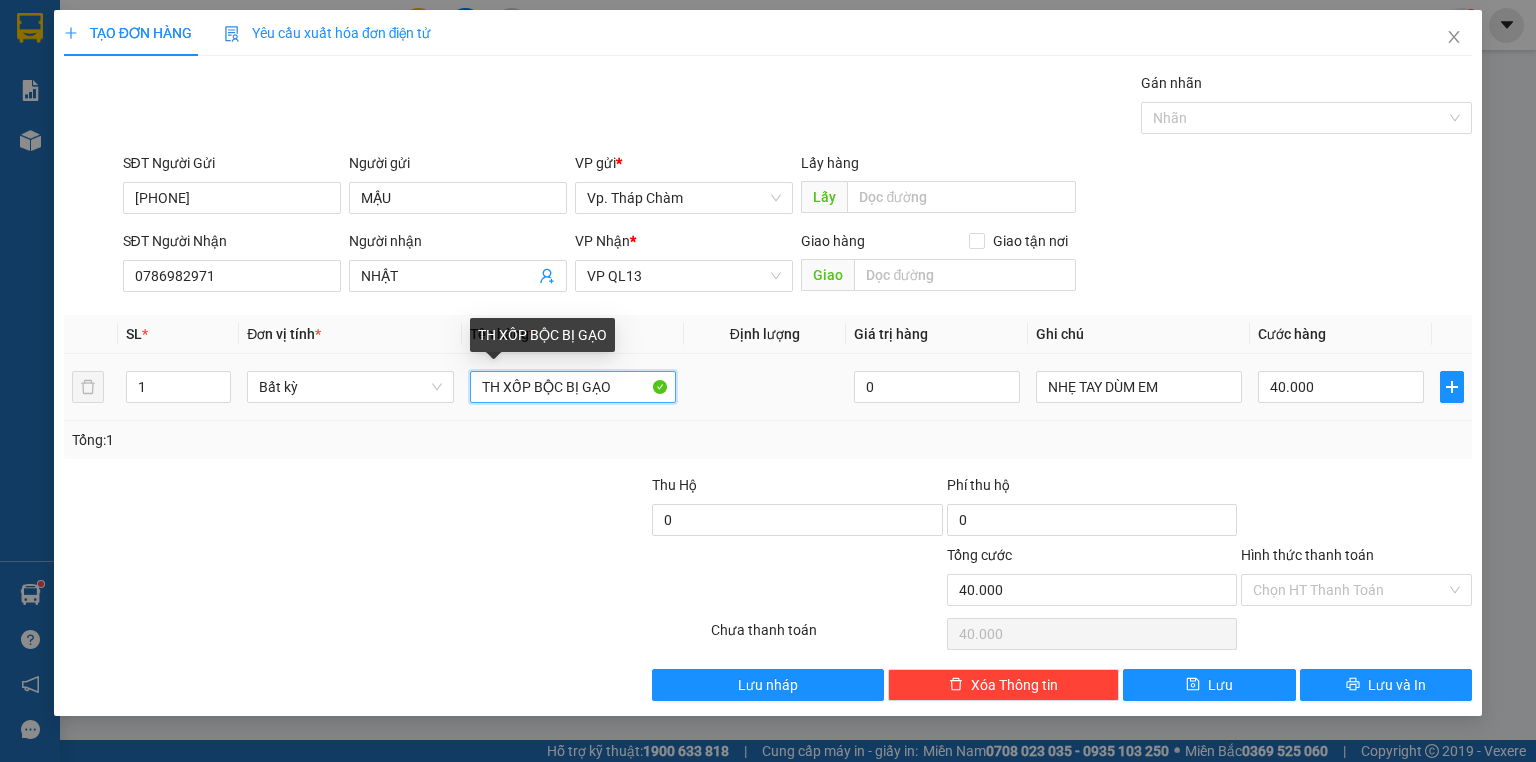 click on "TH XỐP BỘC BỊ GẠO" at bounding box center [573, 387] 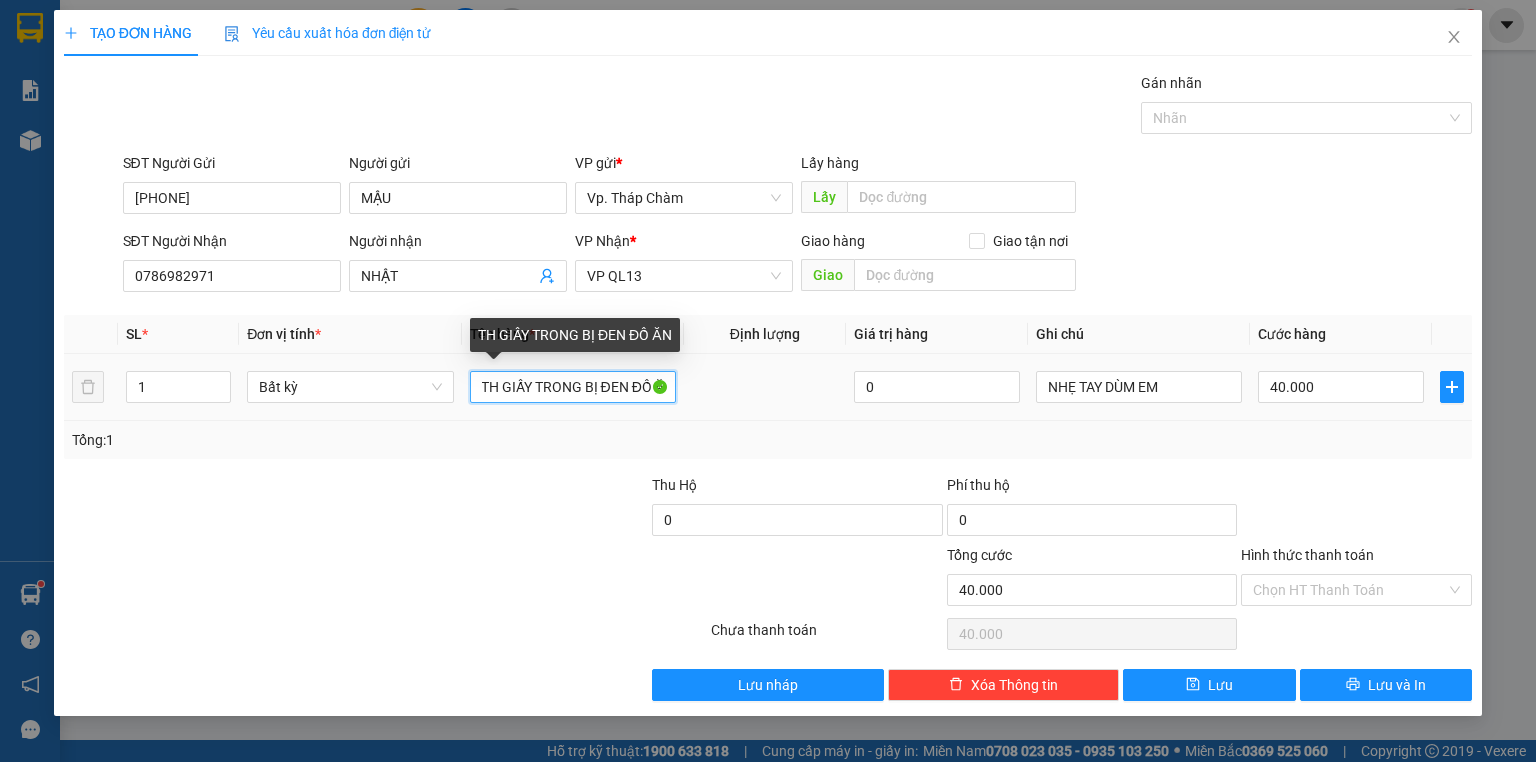 scroll, scrollTop: 0, scrollLeft: 16, axis: horizontal 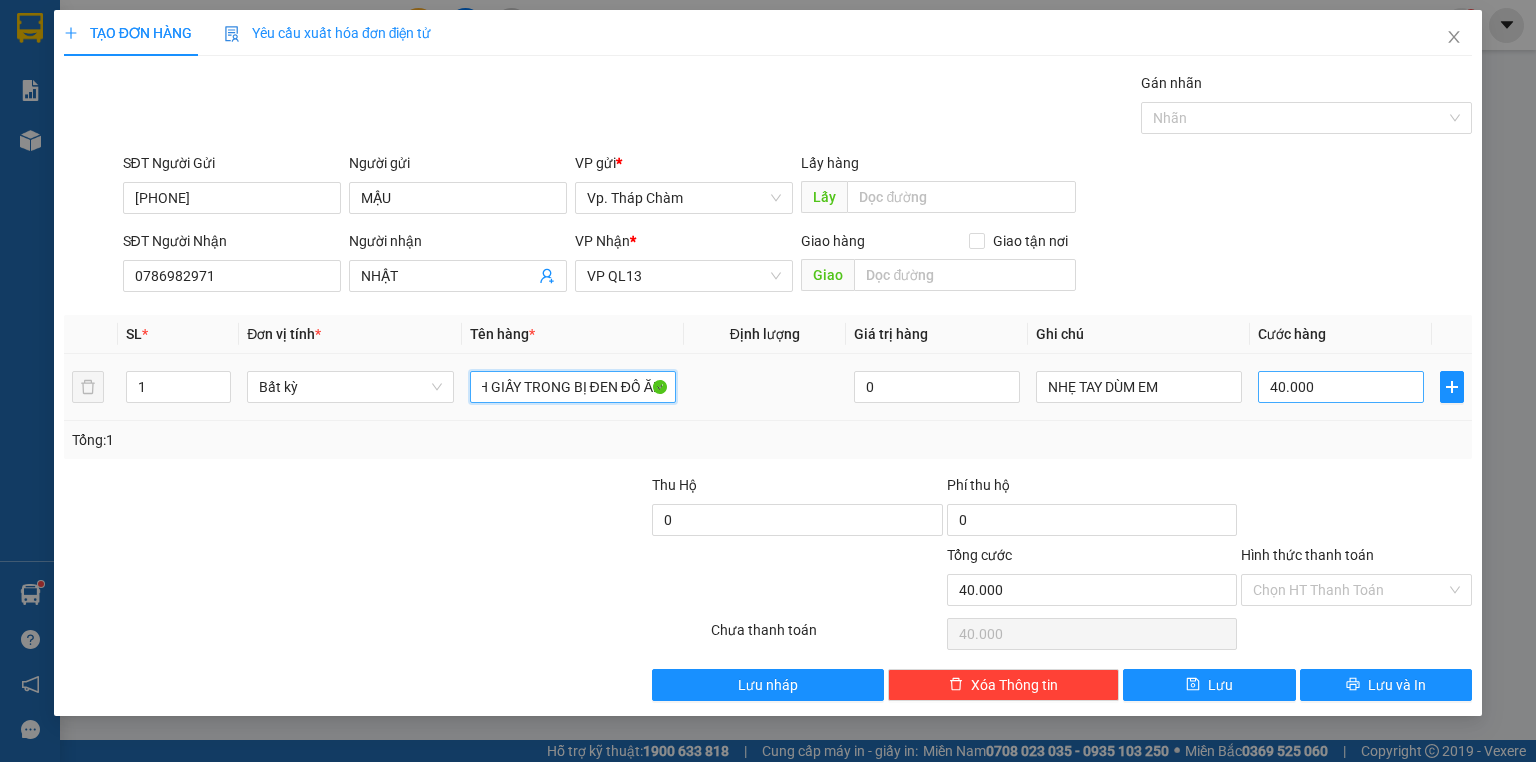 type on "TH GIẤY TRONG BỊ ĐEN ĐỒ ĂN" 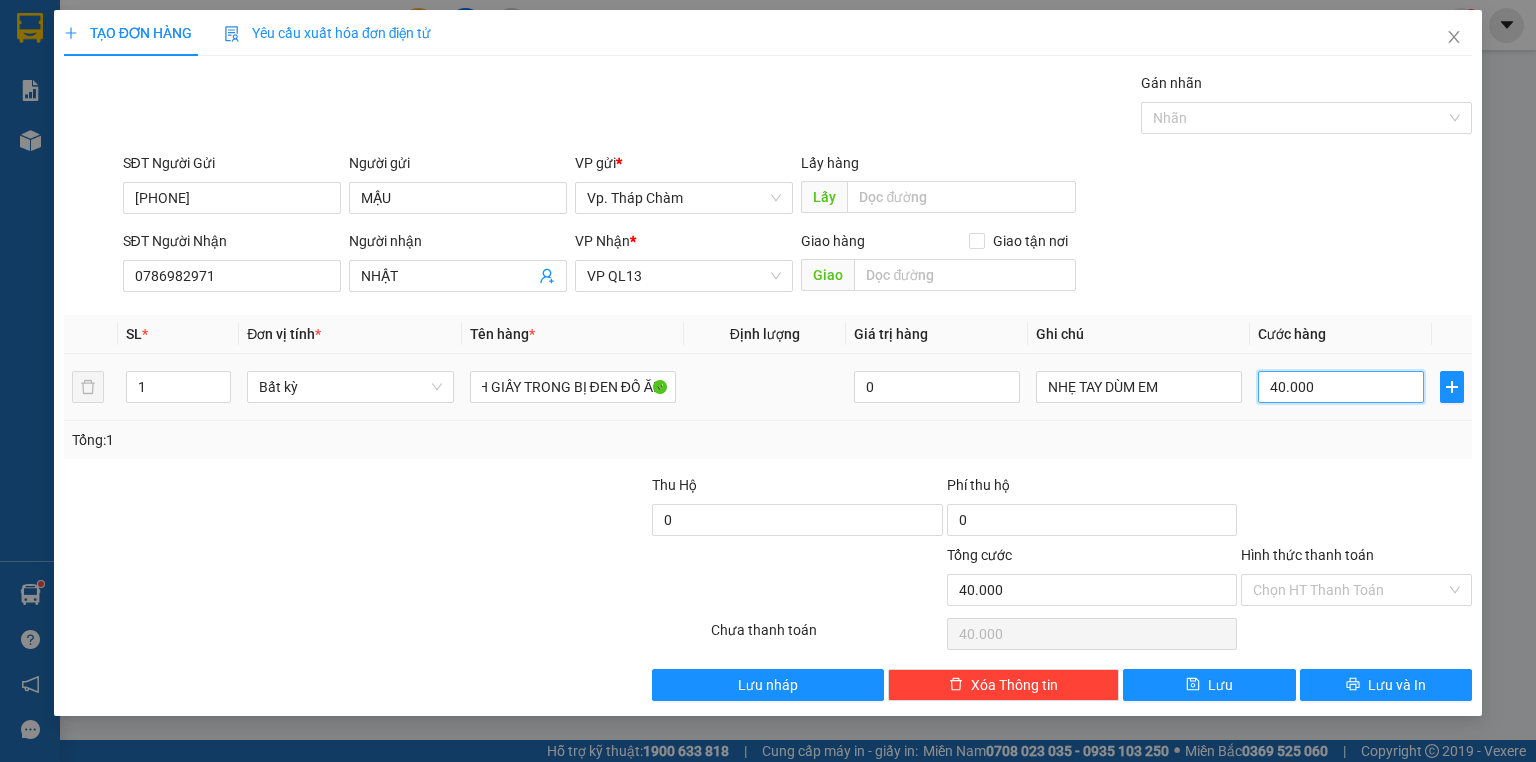 scroll, scrollTop: 0, scrollLeft: 0, axis: both 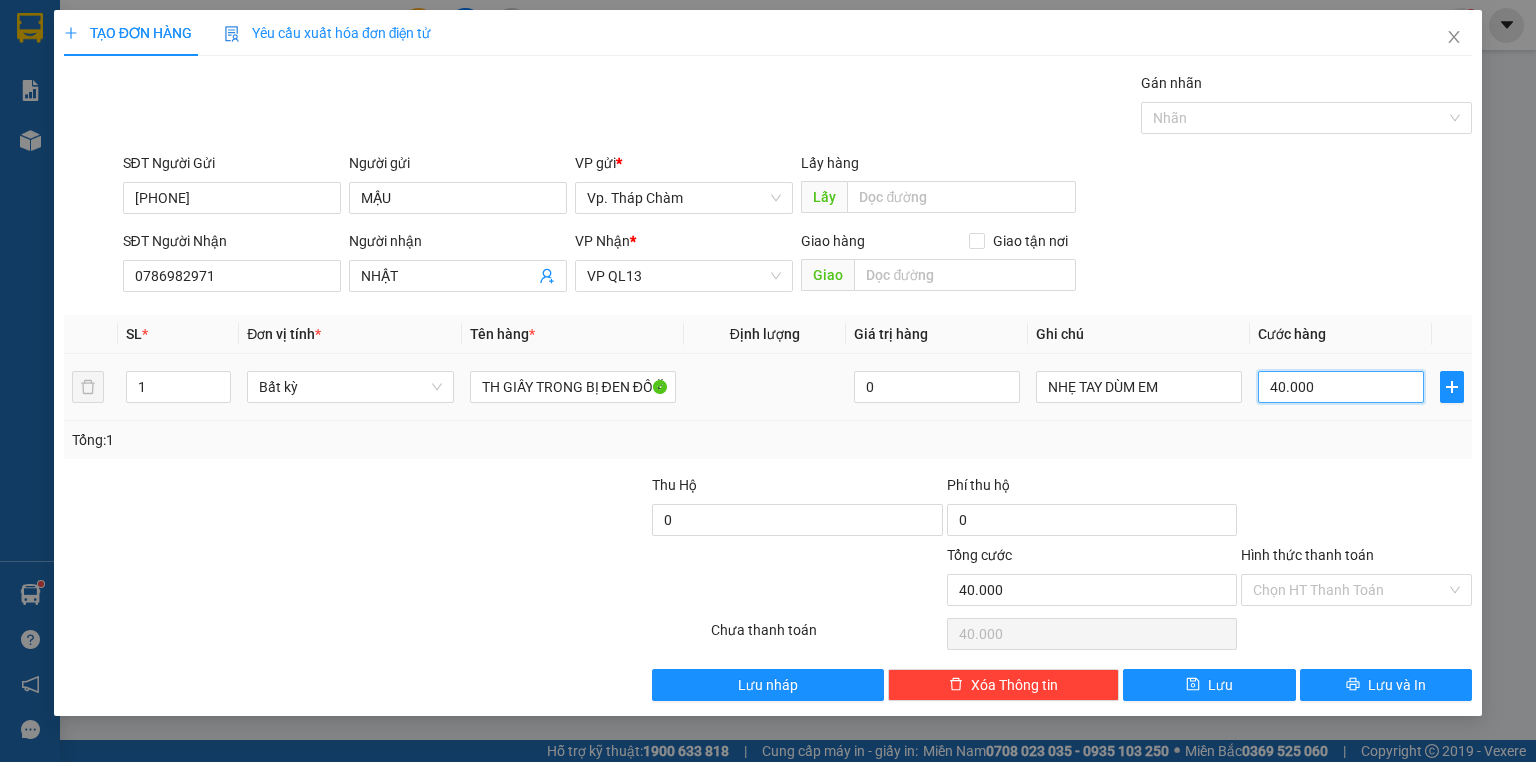 click on "40.000" at bounding box center [1341, 387] 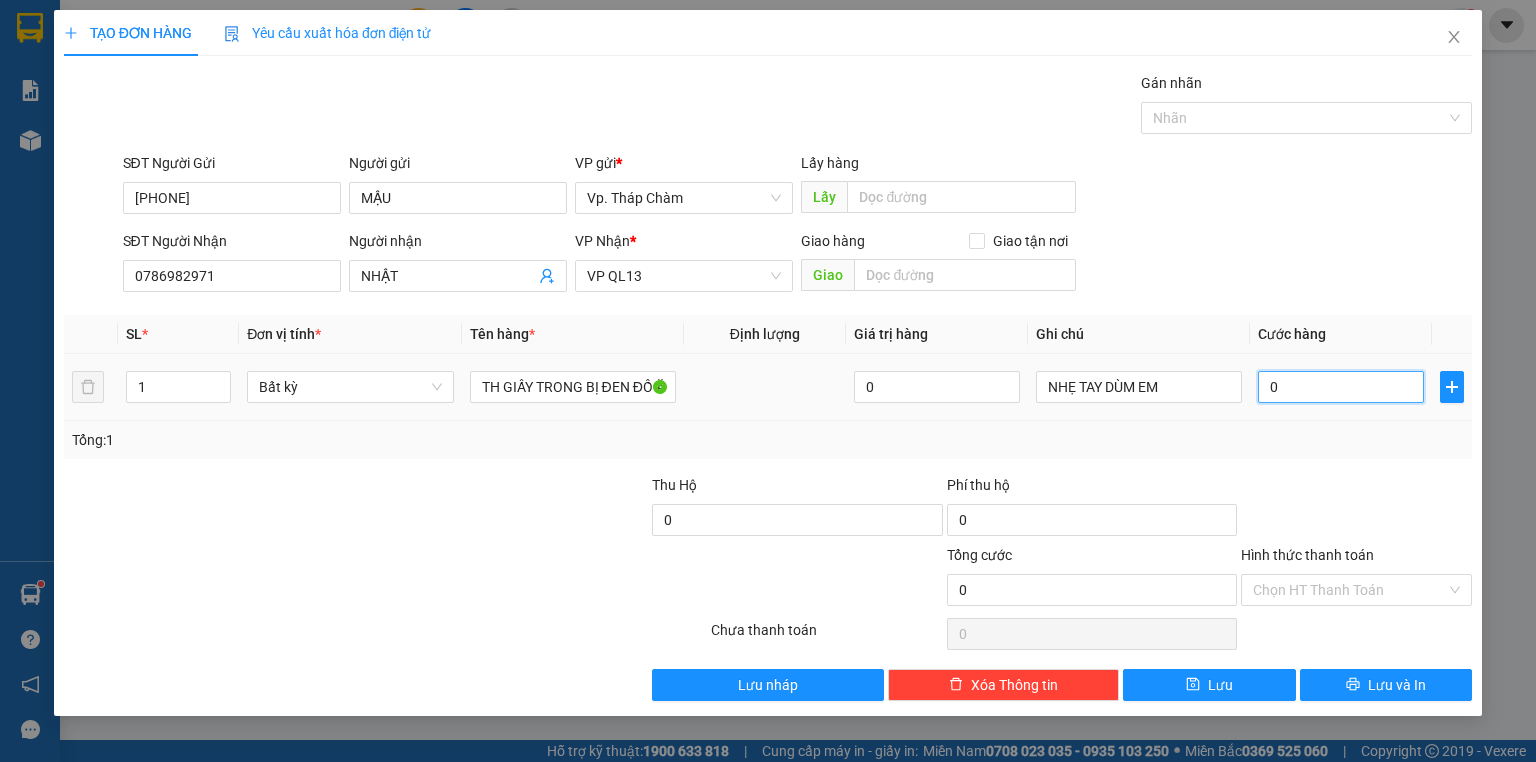 type on "5" 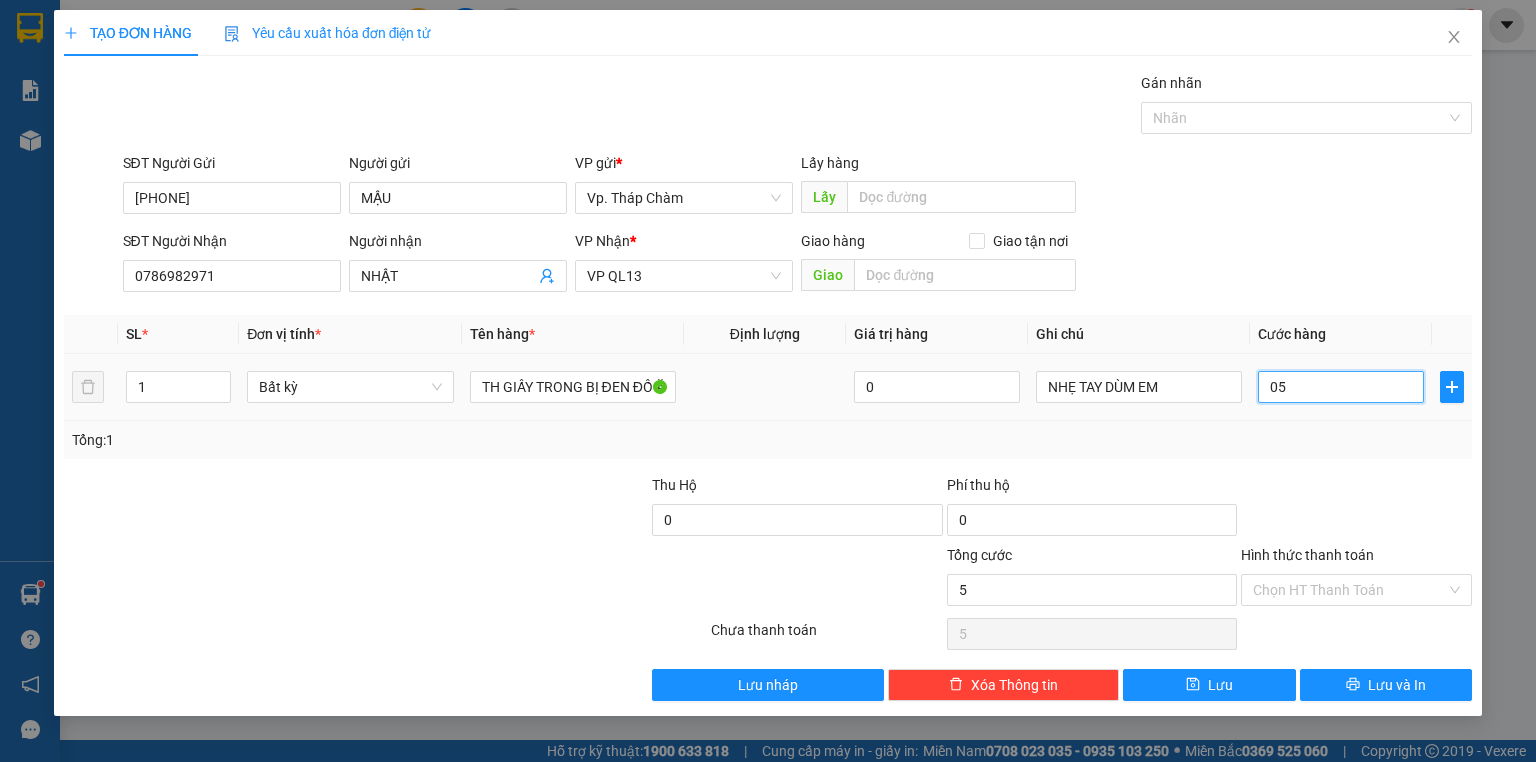 type on "50" 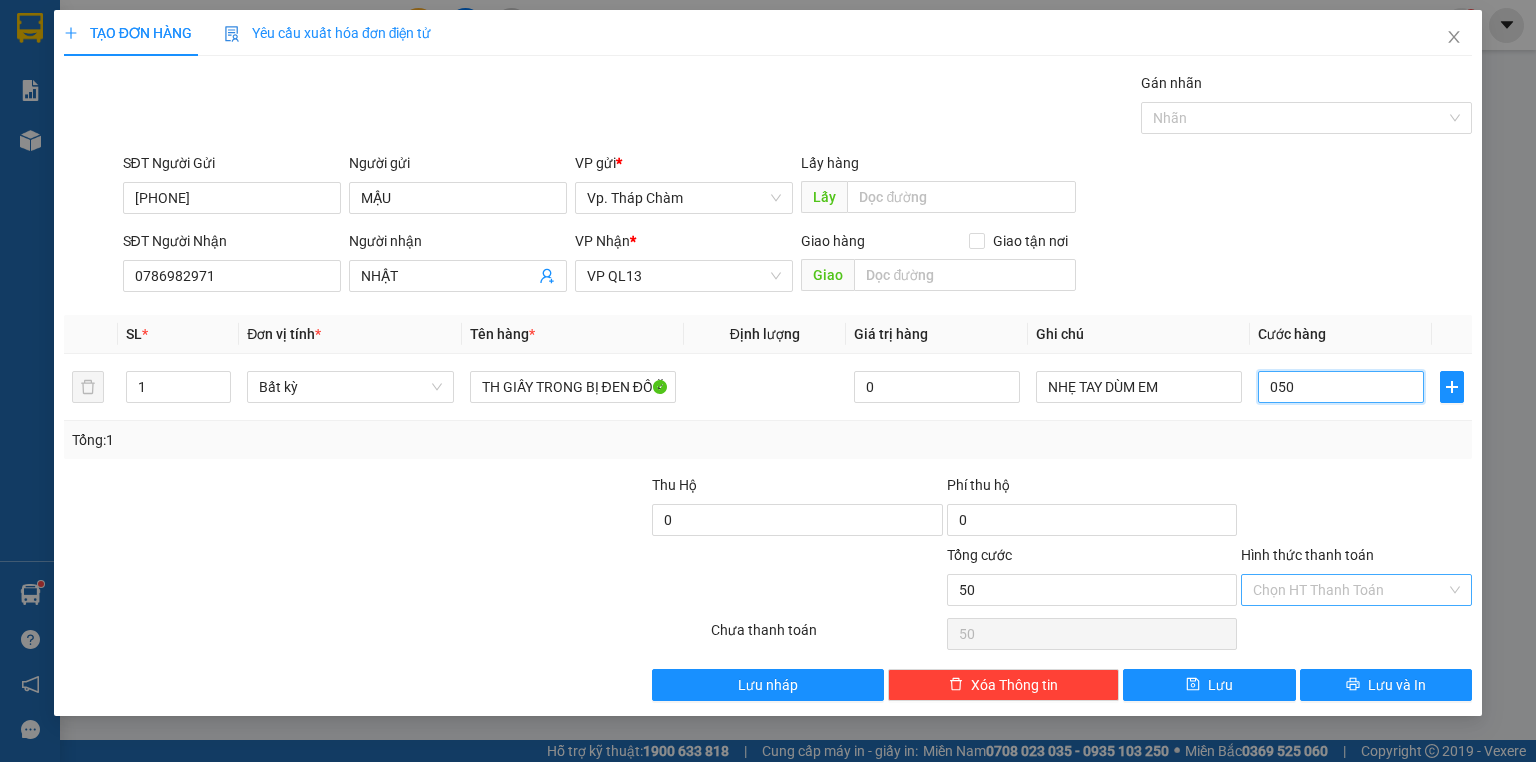 type on "050" 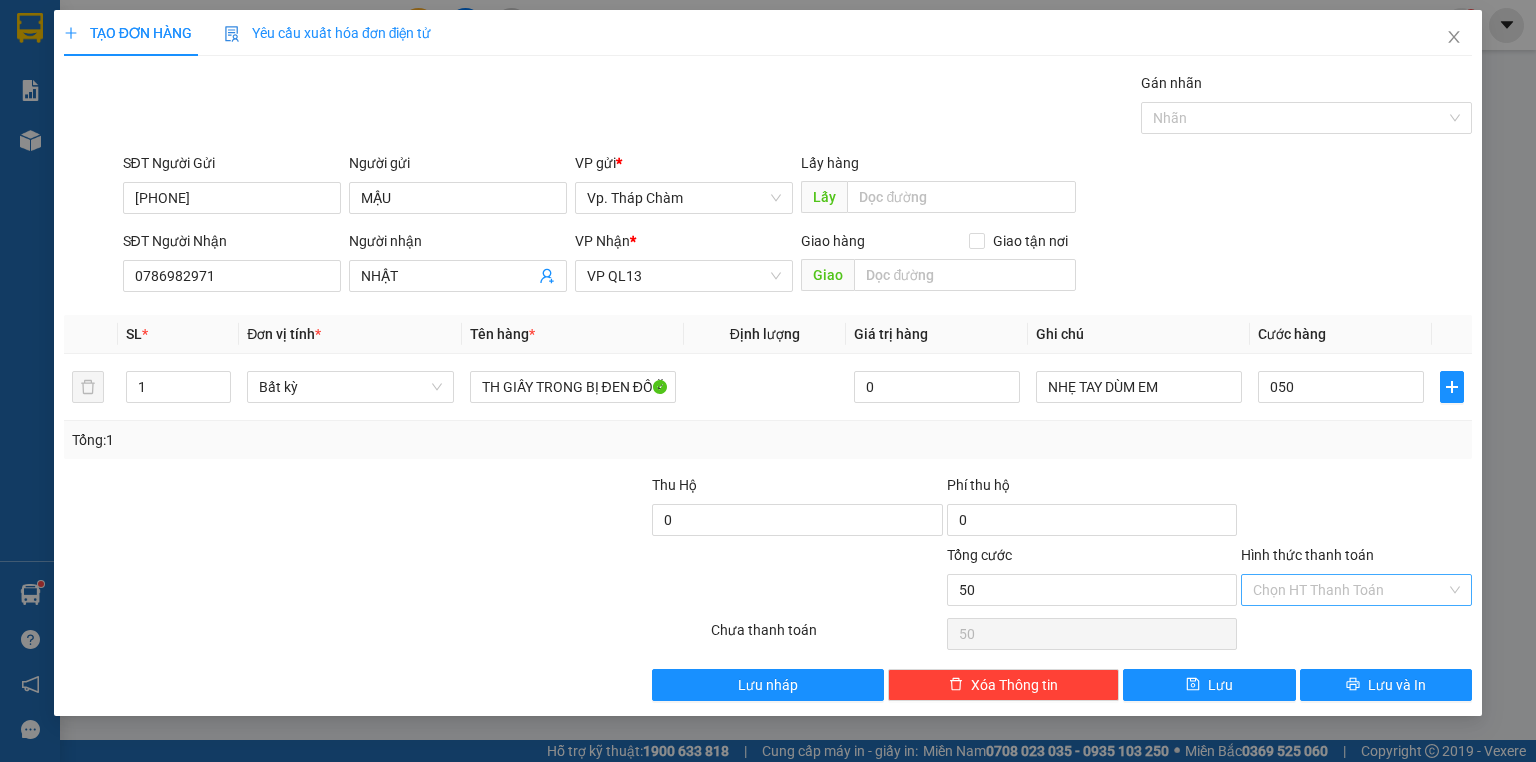 type on "50.000" 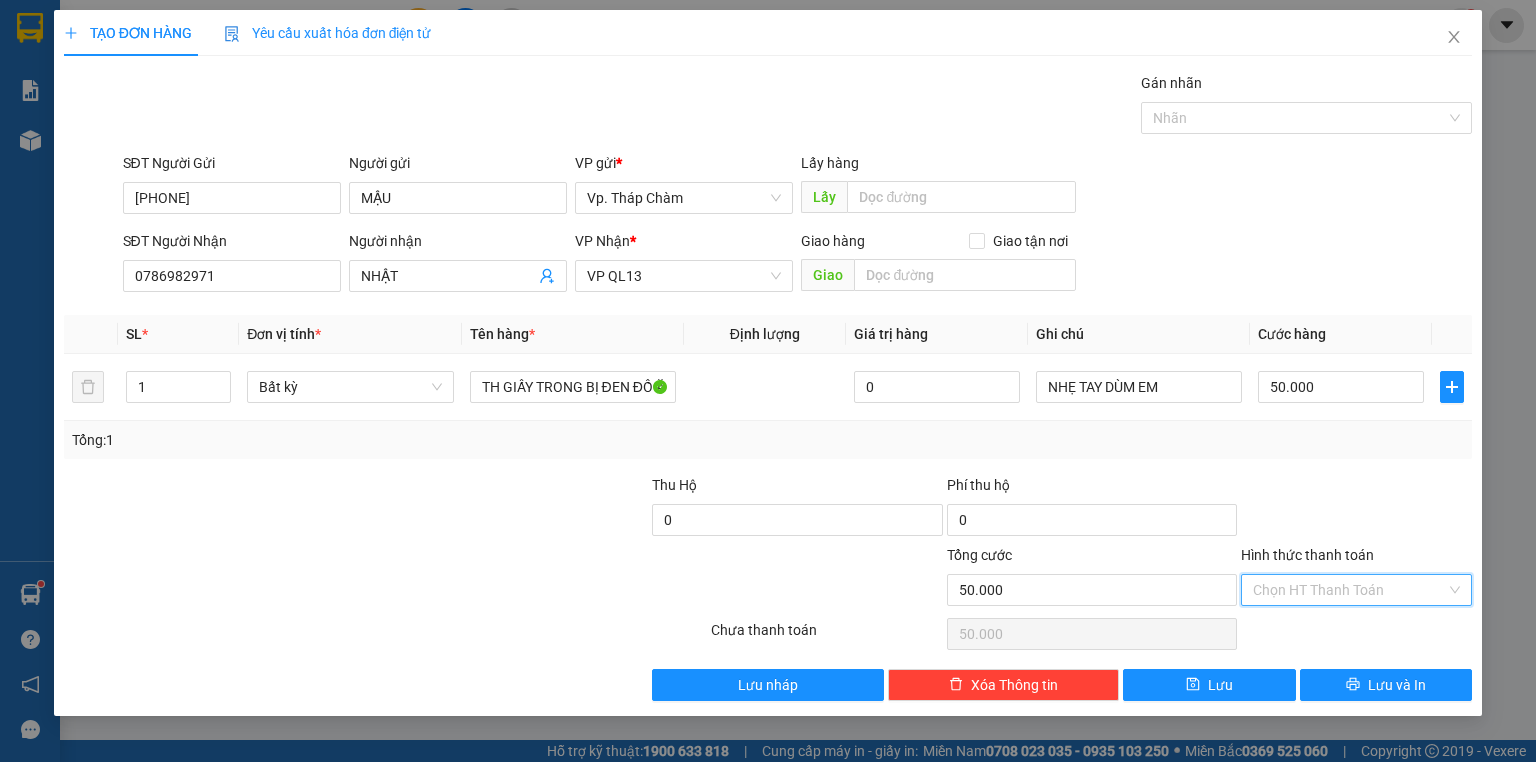 click on "Hình thức thanh toán" at bounding box center [1349, 590] 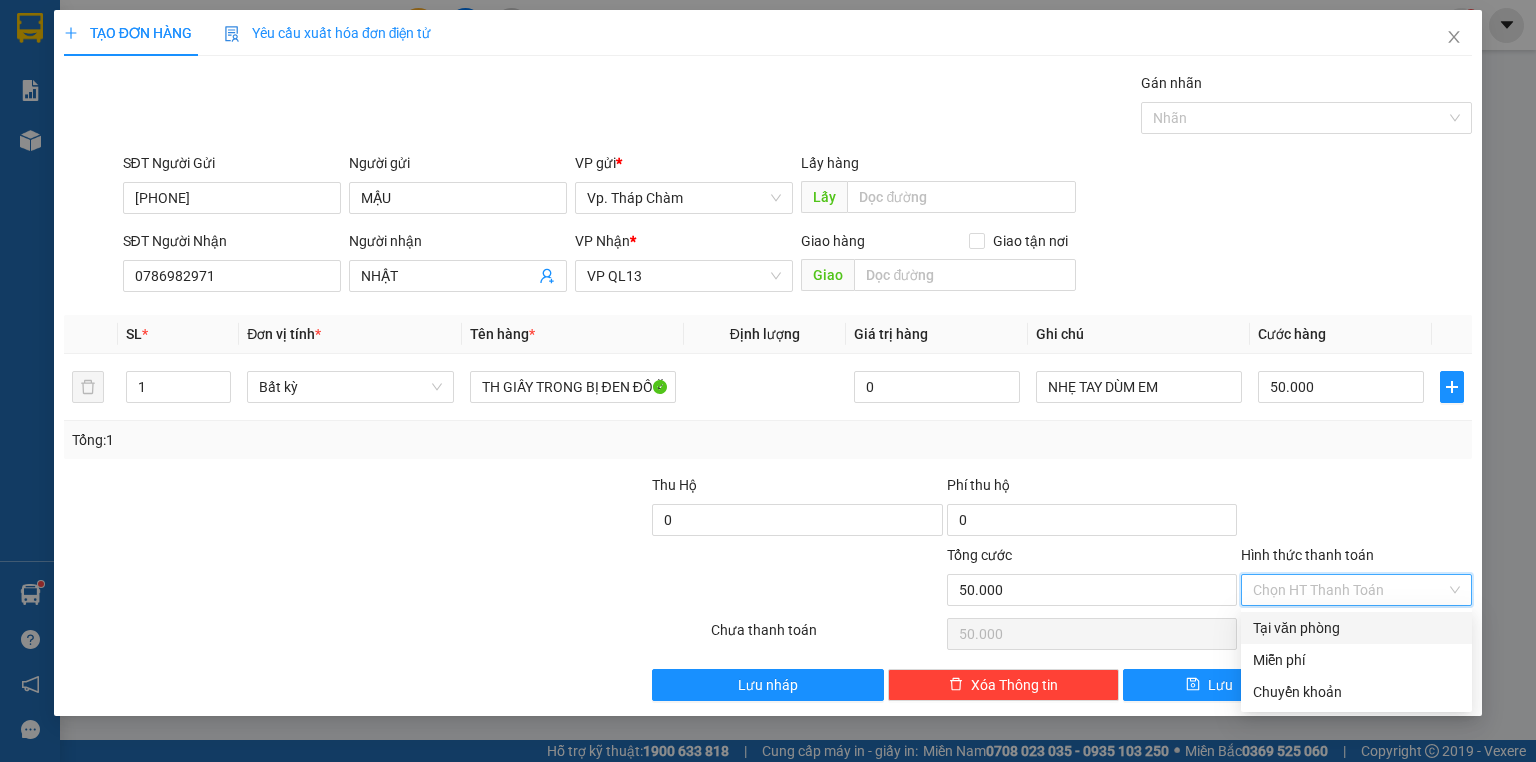click on "Tại văn phòng" at bounding box center [1356, 628] 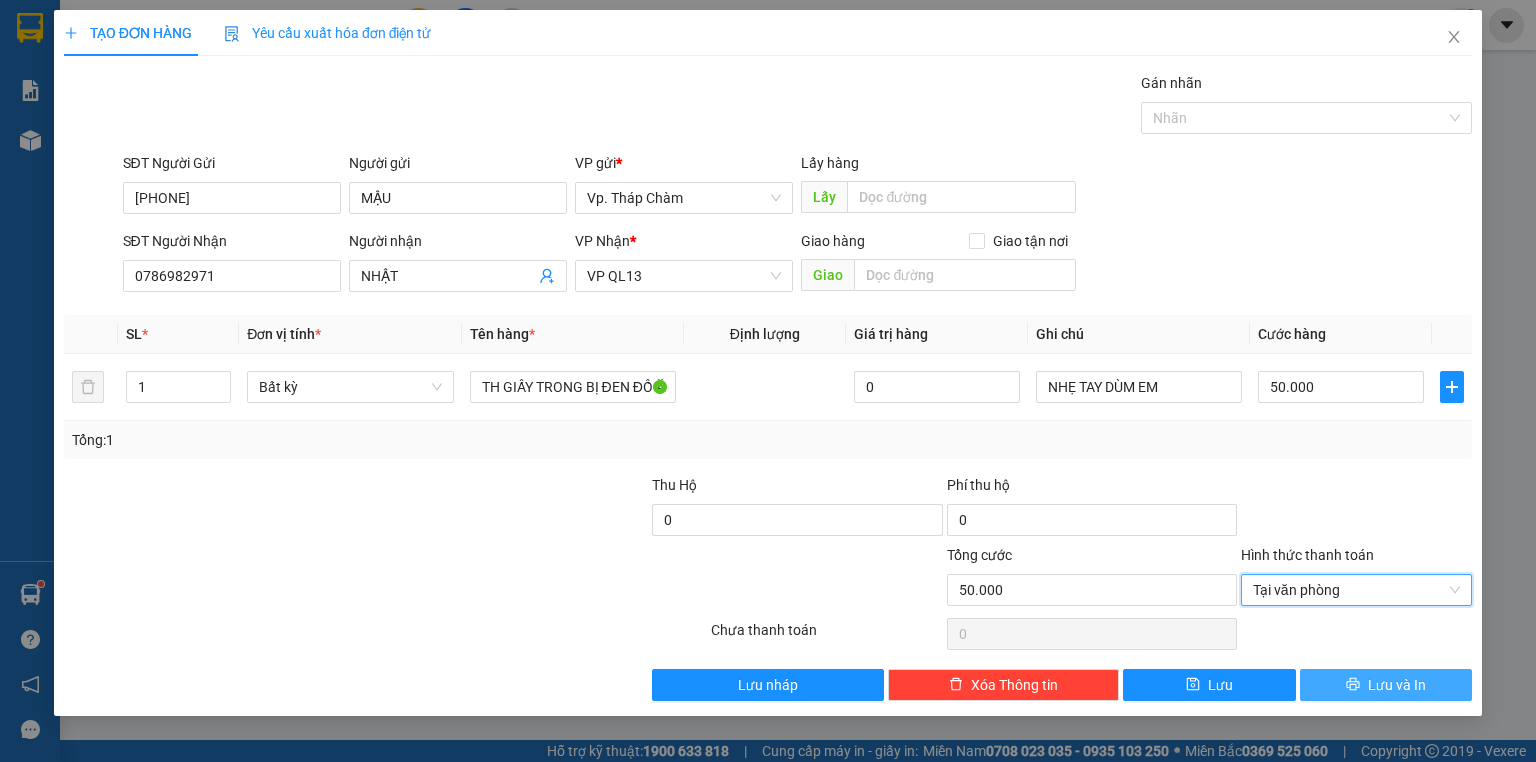 click on "Lưu và In" at bounding box center [1397, 685] 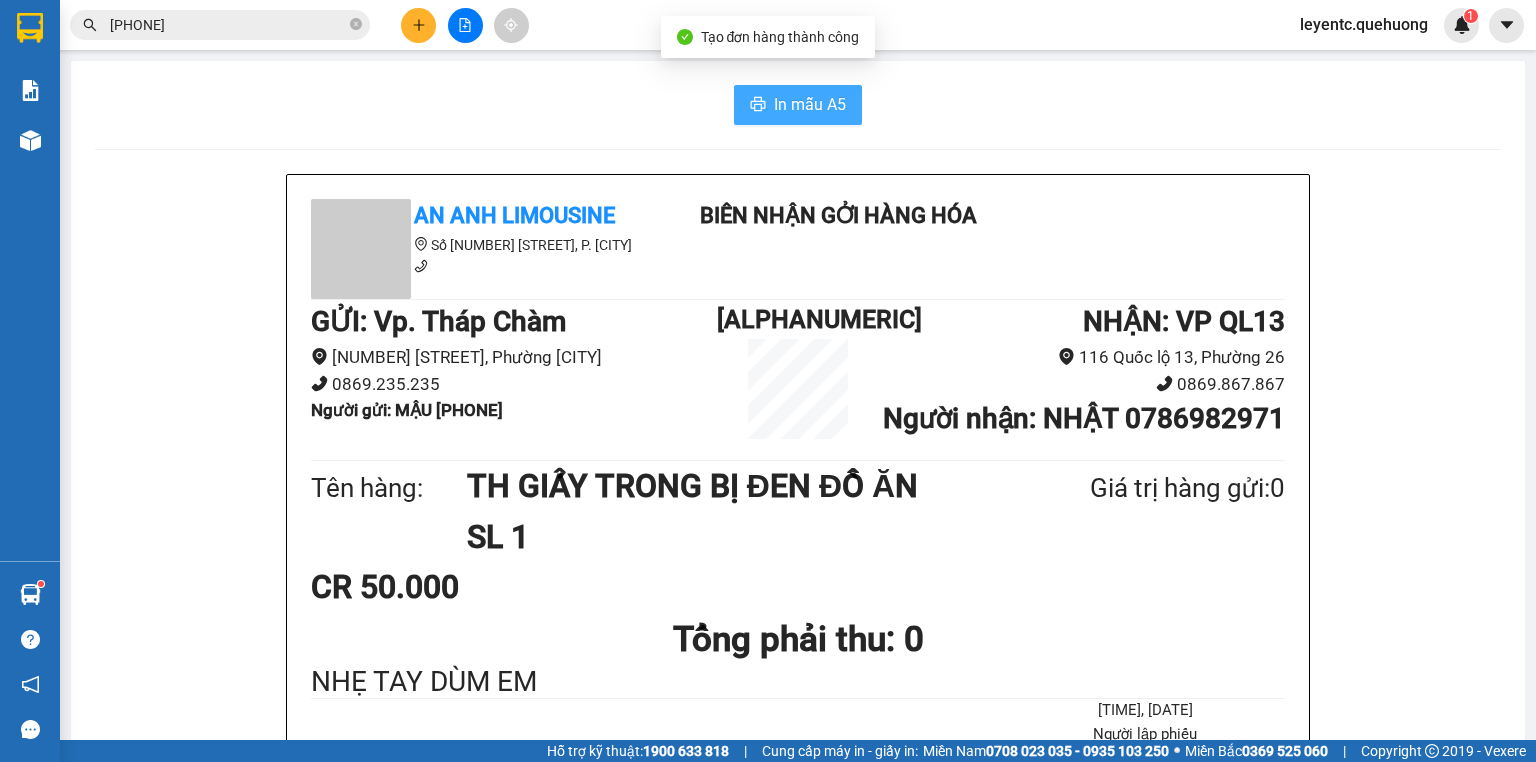 click on "In mẫu A5" at bounding box center (798, 105) 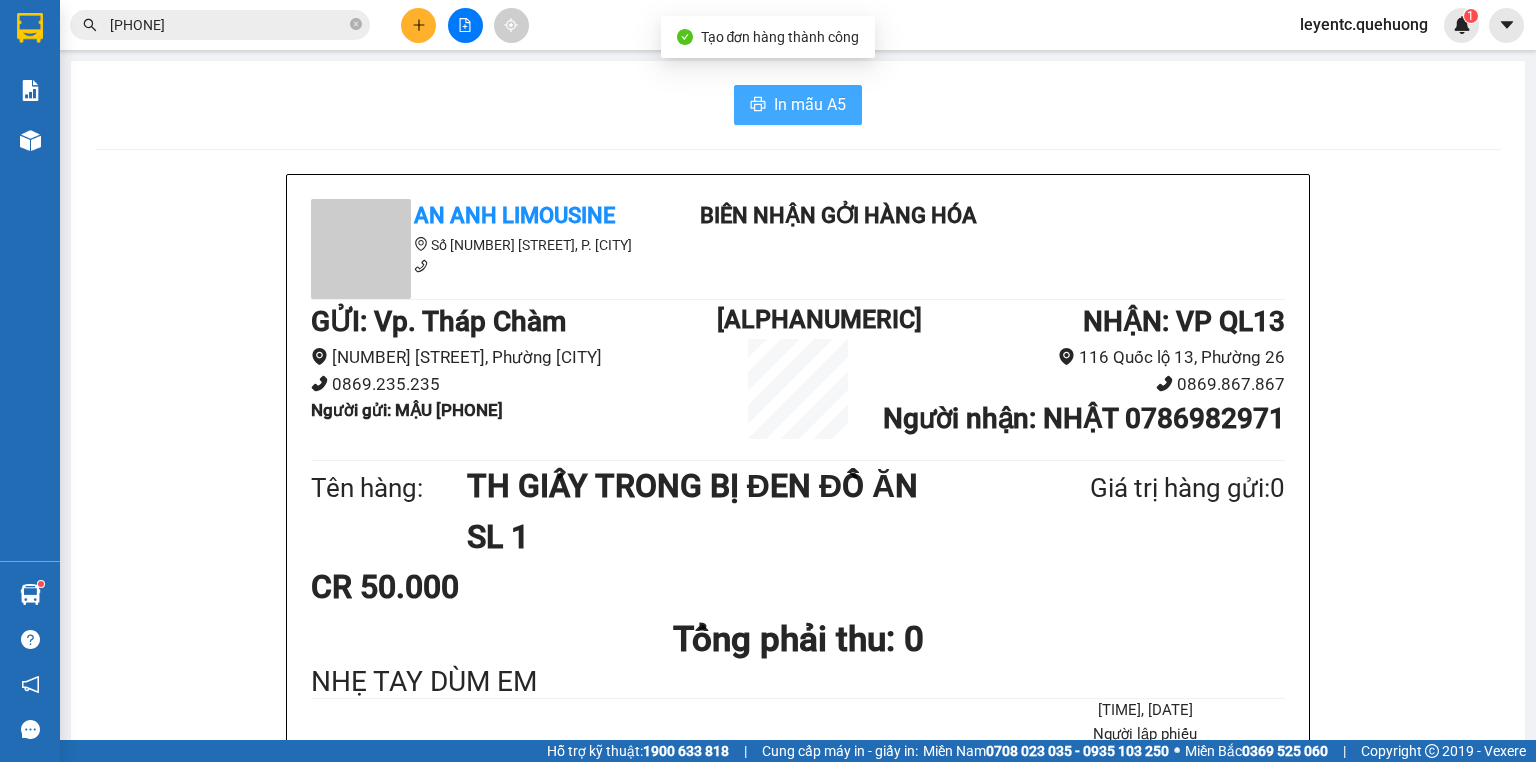 scroll, scrollTop: 0, scrollLeft: 0, axis: both 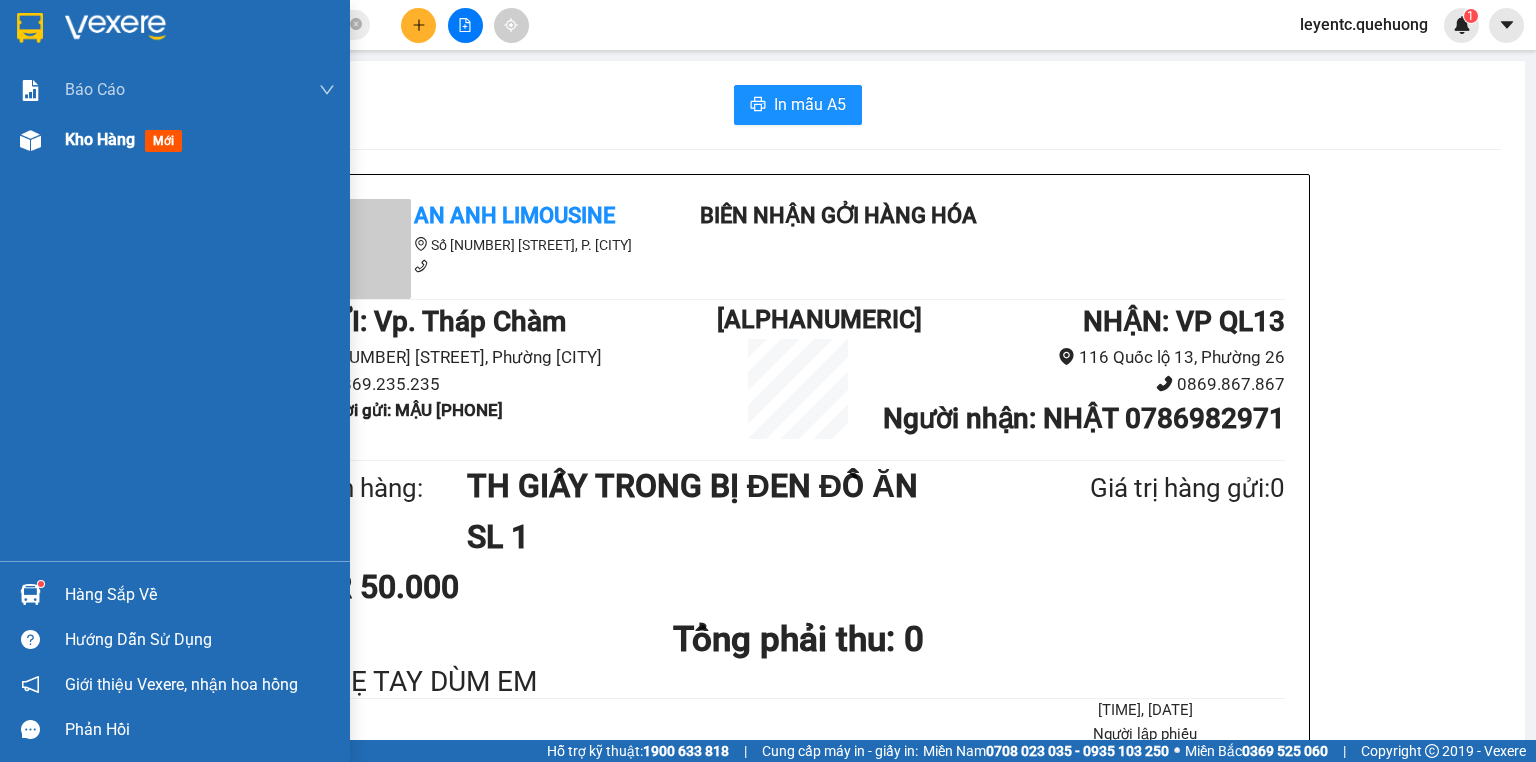 click at bounding box center [30, 140] 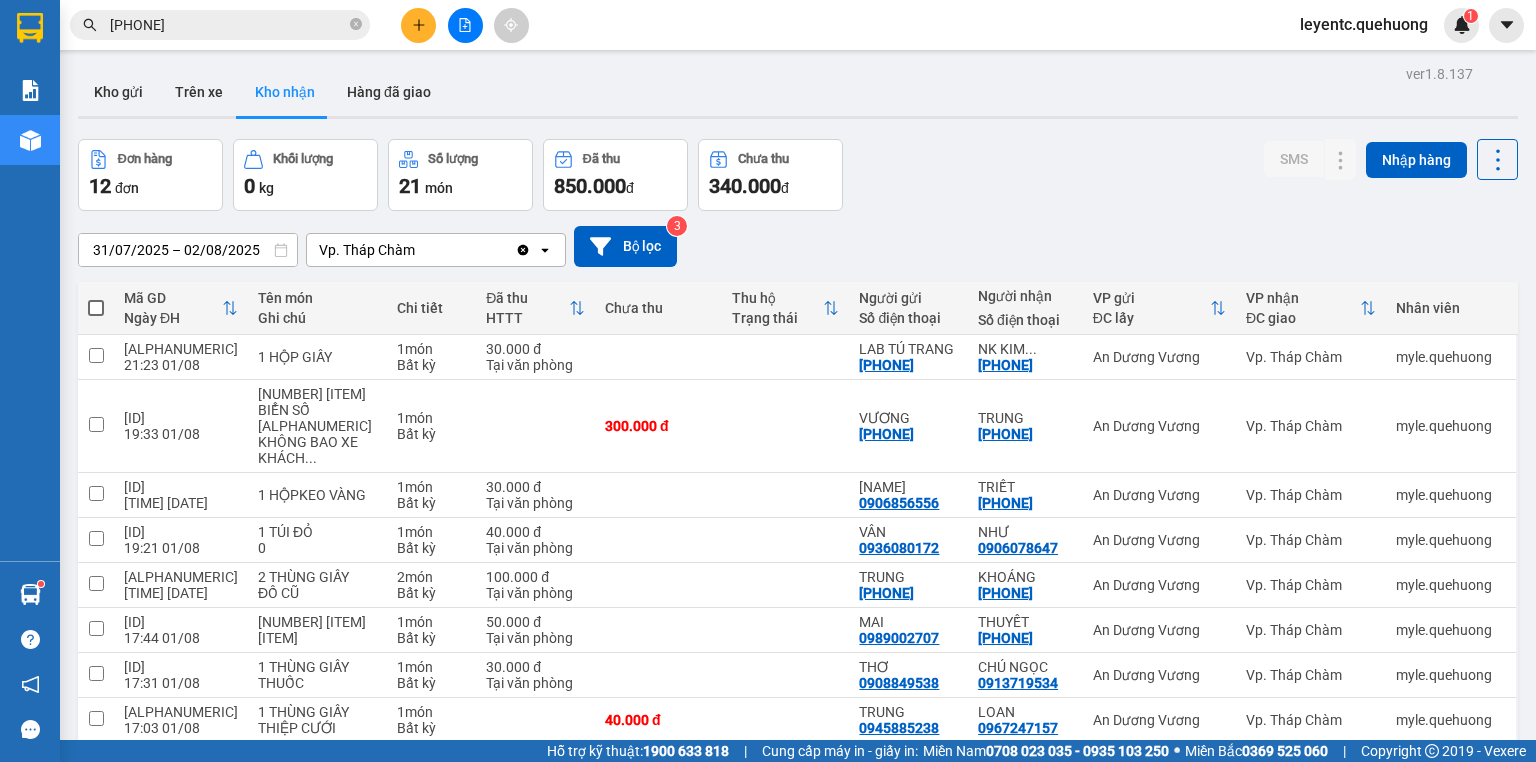 click on "Đơn hàng [NUMBER] đơn Khối lượng [NUMBER] kg Số lượng [NUMBER] món Đã thu [PRICE]  đchưa thu [PRICE]  đ SMS Nhập hàng" at bounding box center (798, 175) 